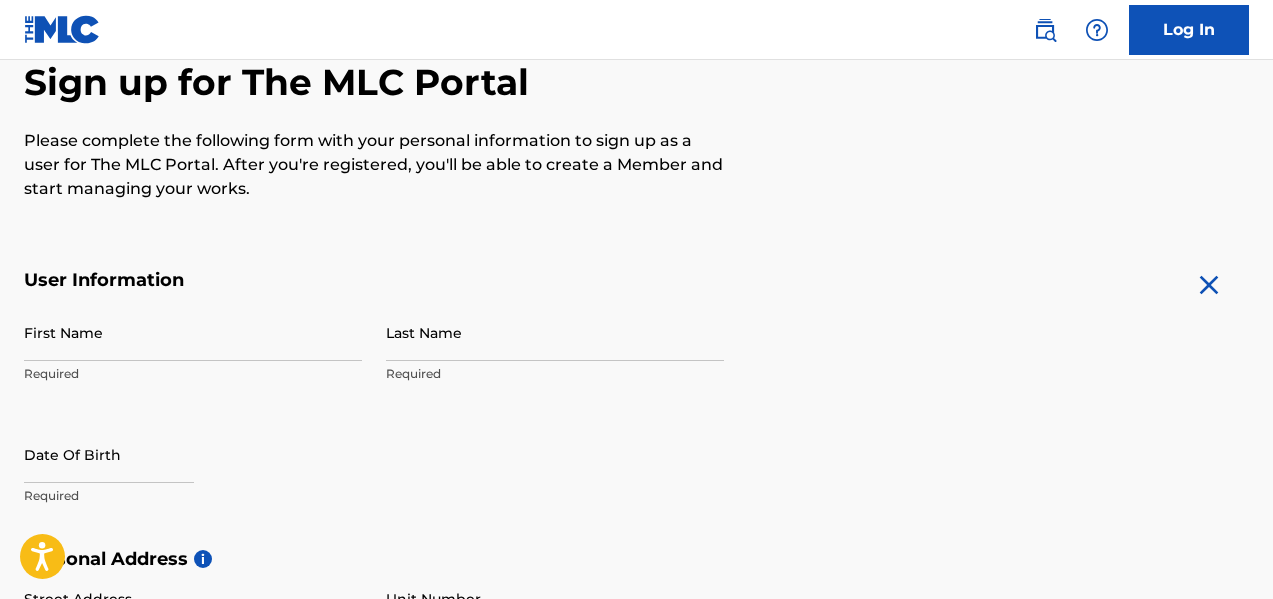 scroll, scrollTop: 200, scrollLeft: 0, axis: vertical 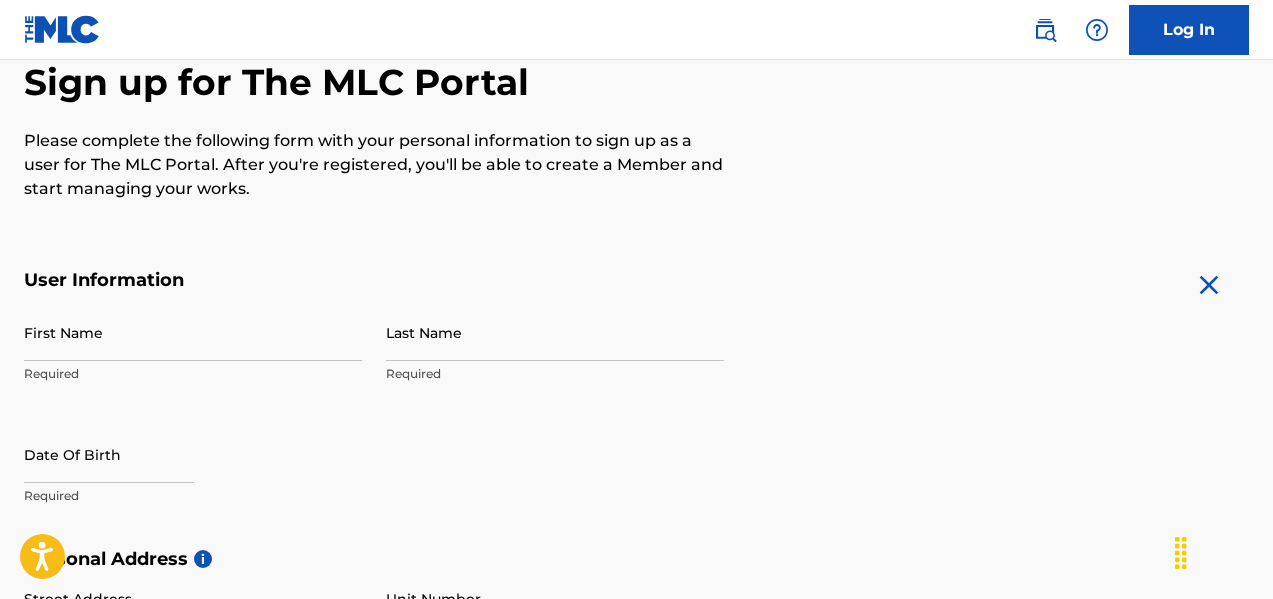click on "First Name" at bounding box center [193, 332] 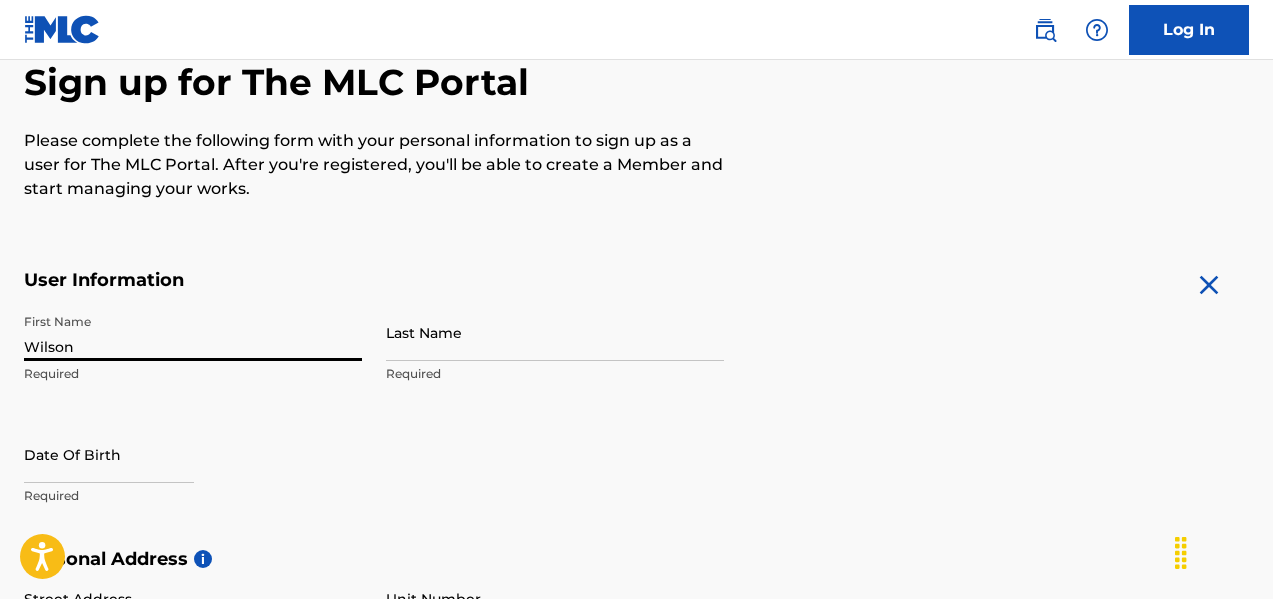 type on "Wilson" 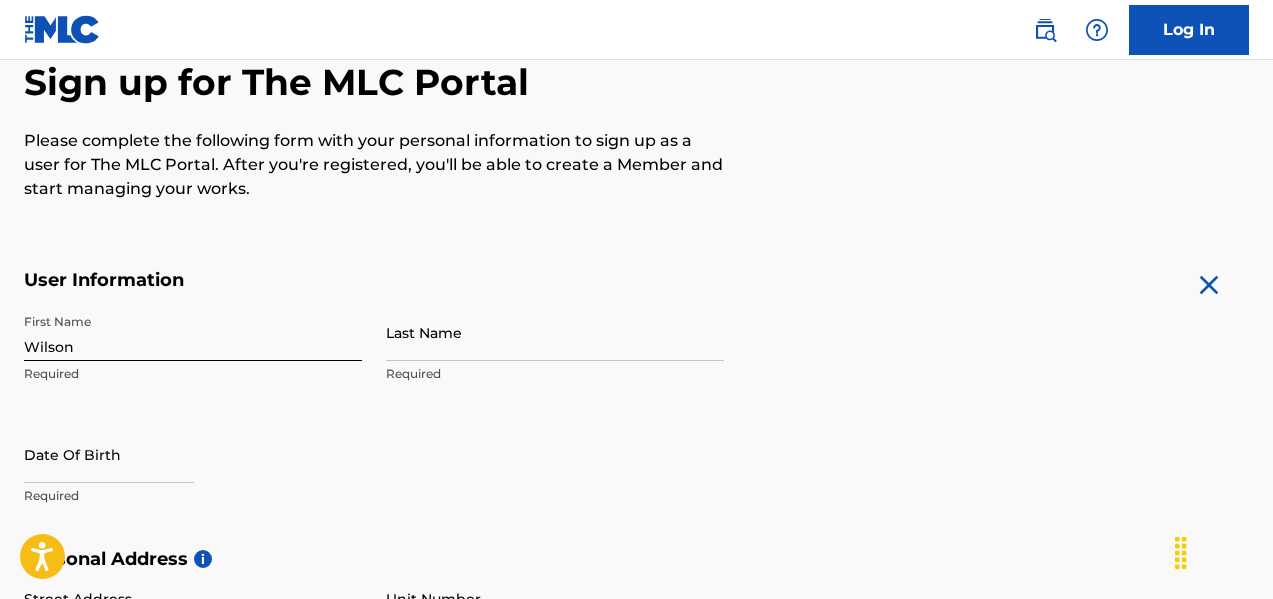 click on "Last Name" at bounding box center (555, 332) 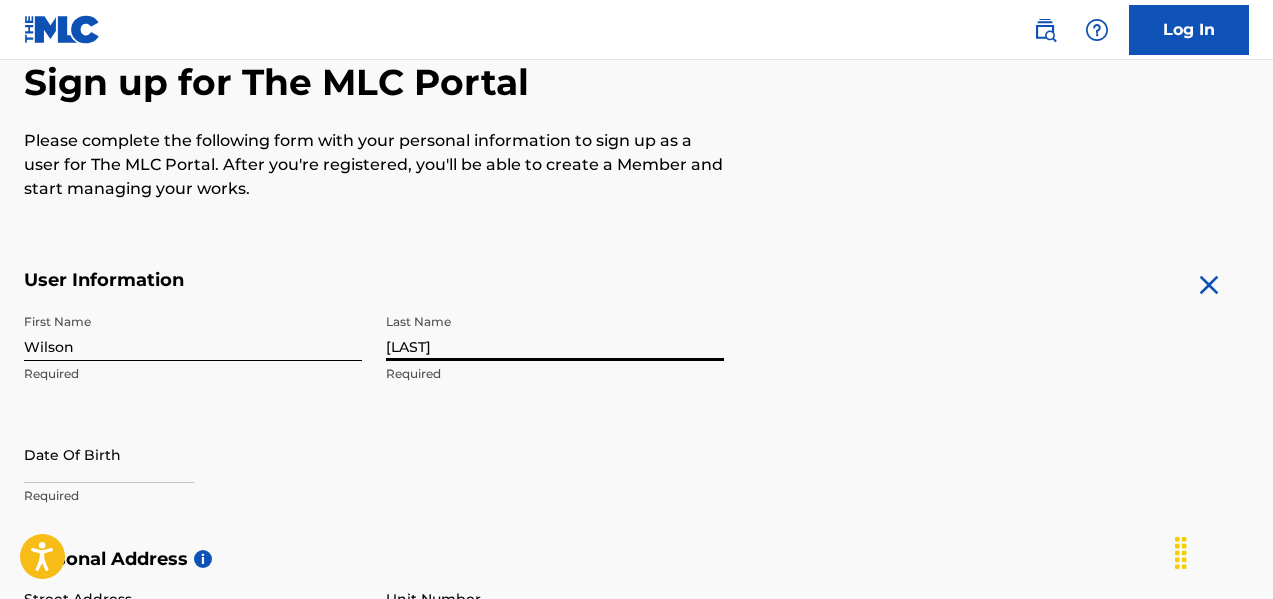 type on "[LAST]" 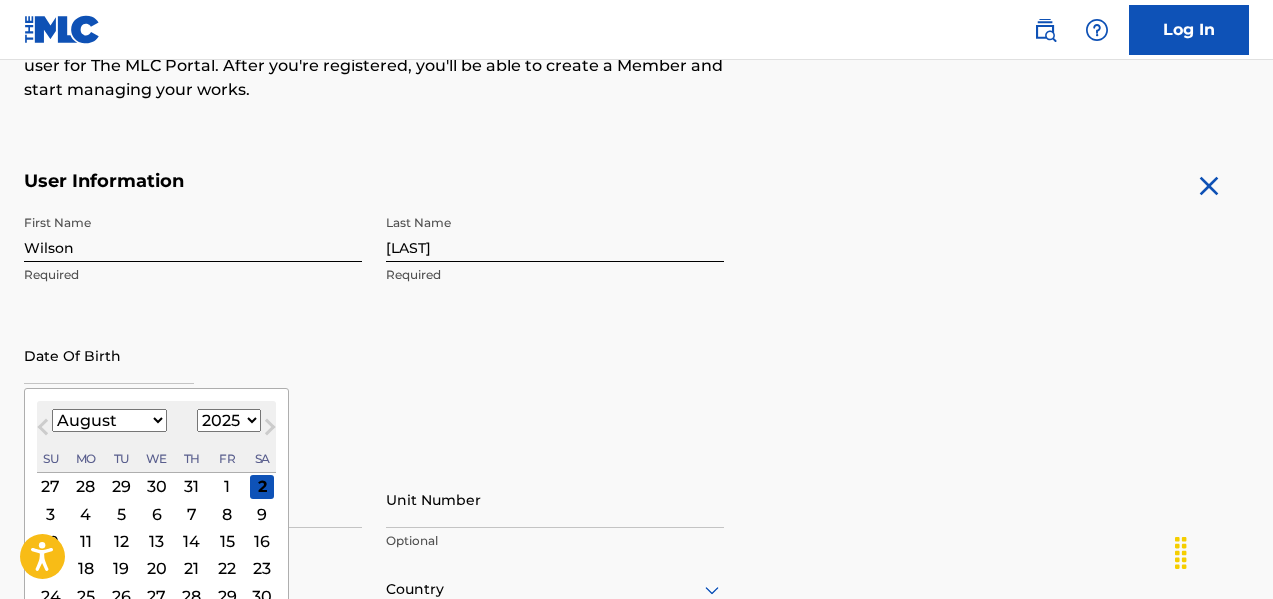 scroll, scrollTop: 300, scrollLeft: 0, axis: vertical 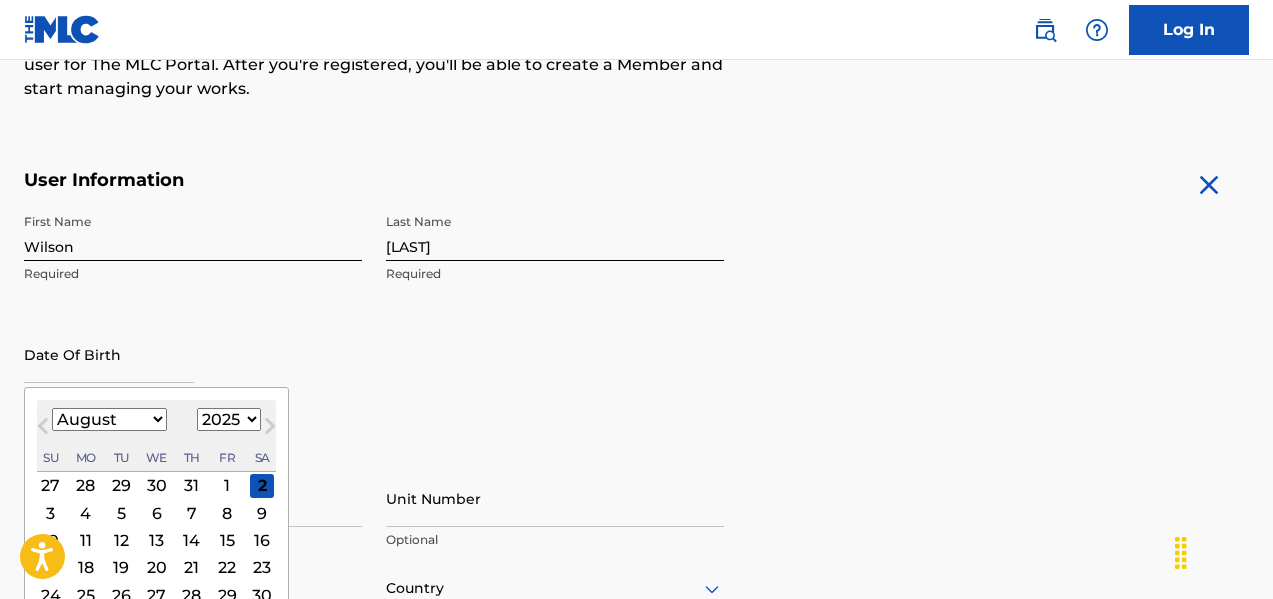 click on "January February March April May June July August September October November December" at bounding box center [109, 419] 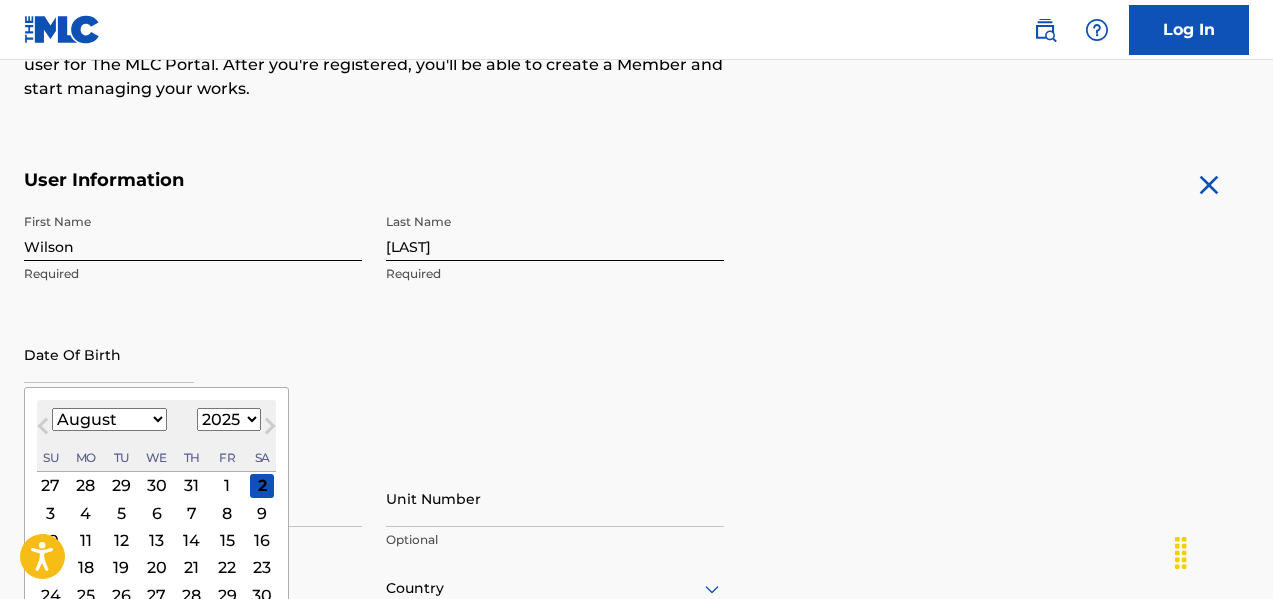 select on "0" 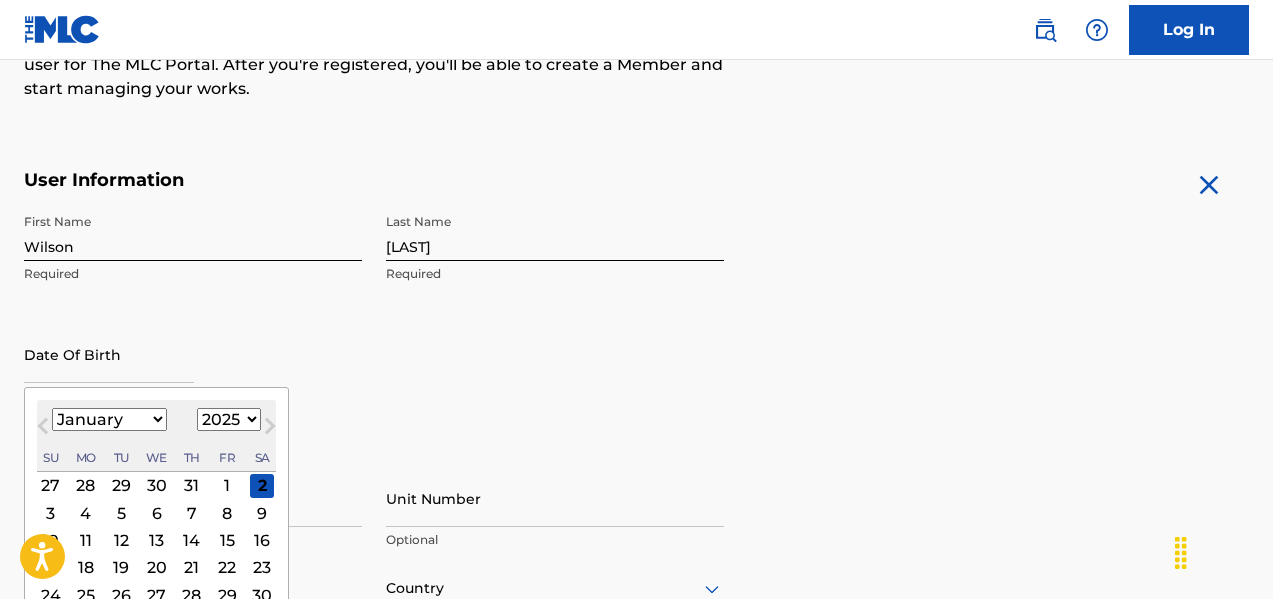 click on "January February March April May June July August September October November December" at bounding box center [109, 419] 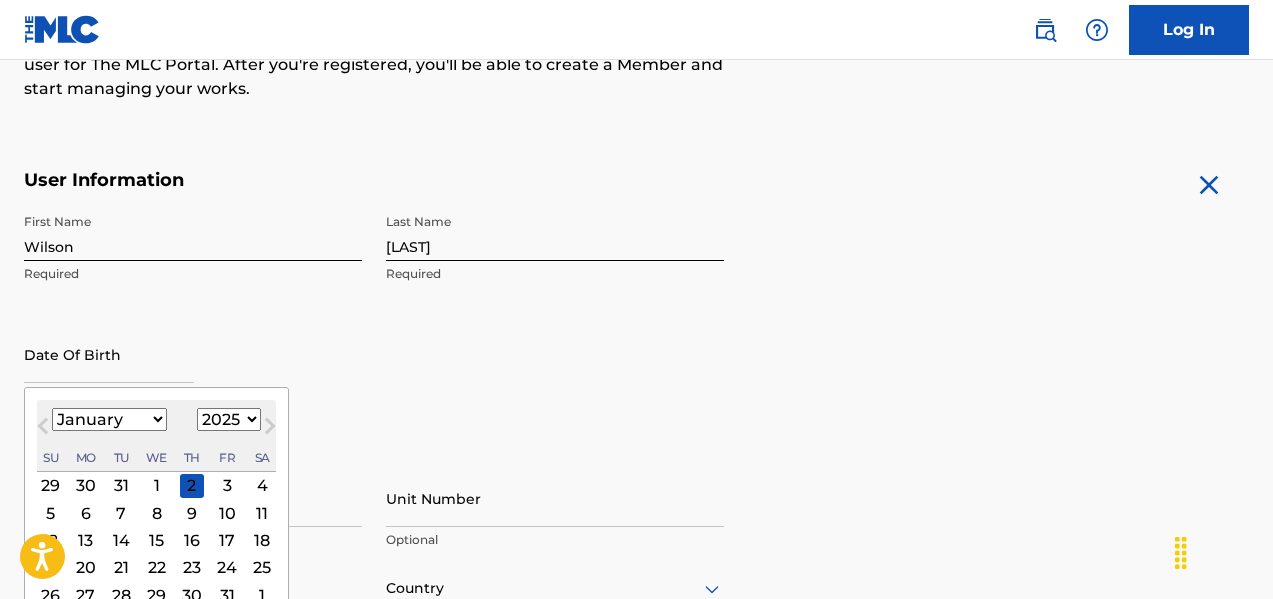 click on "1899 1900 1901 1902 1903 1904 1905 1906 1907 1908 1909 1910 1911 1912 1913 1914 1915 1916 1917 1918 1919 1920 1921 1922 1923 1924 1925 1926 1927 1928 1929 1930 1931 1932 1933 1934 1935 1936 1937 1938 1939 1940 1941 1942 1943 1944 1945 1946 1947 1948 1949 1950 1951 1952 1953 1954 1955 1956 1957 1958 1959 1960 1961 1962 1963 1964 1965 1966 1967 1968 1969 1970 1971 1972 1973 1974 1975 1976 1977 1978 1979 1980 1981 1982 1983 1984 1985 1986 1987 1988 1989 1990 1991 1992 1993 1994 1995 1996 1997 1998 1999 2000 2001 2002 2003 2004 2005 2006 2007 2008 2009 2010 2011 2012 2013 2014 2015 2016 2017 2018 2019 2020 2021 2022 2023 2024 2025 2026 2027 2028 2029 2030 2031 2032 2033 2034 2035 2036 2037 2038 2039 2040 2041 2042 2043 2044 2045 2046 2047 2048 2049 2050 2051 2052 2053 2054 2055 2056 2057 2058 2059 2060 2061 2062 2063 2064 2065 2066 2067 2068 2069 2070 2071 2072 2073 2074 2075 2076 2077 2078 2079 2080 2081 2082 2083 2084 2085 2086 2087 2088 2089 2090 2091 2092 2093 2094 2095 2096 2097 2098 2099 2100" at bounding box center [229, 419] 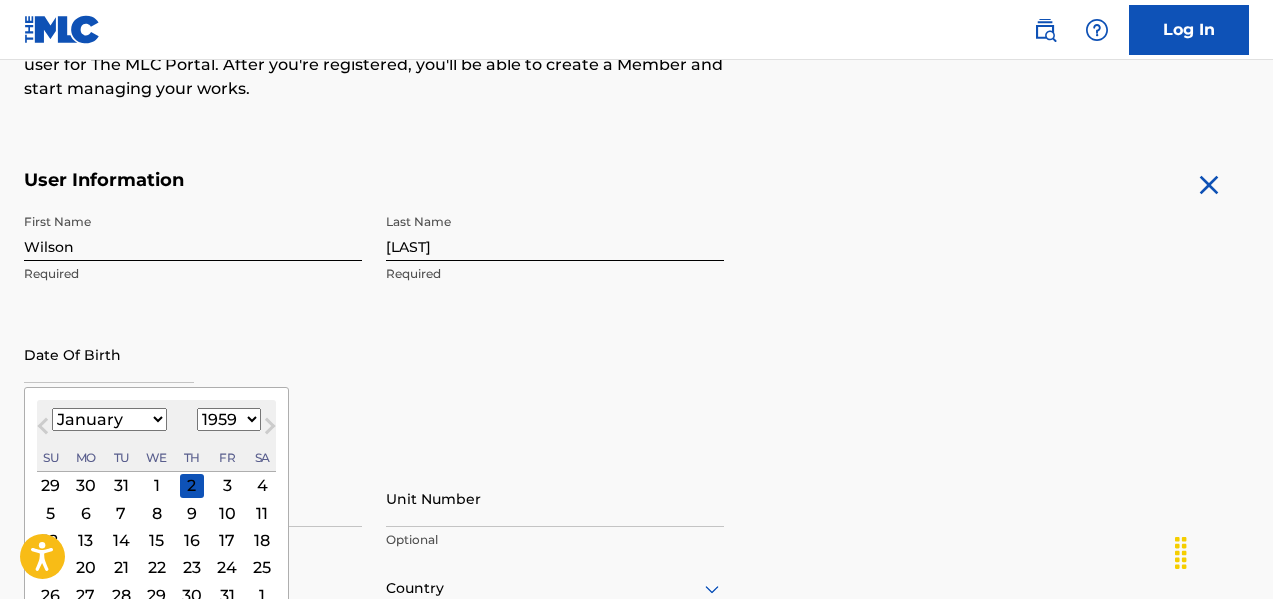 click on "1899 1900 1901 1902 1903 1904 1905 1906 1907 1908 1909 1910 1911 1912 1913 1914 1915 1916 1917 1918 1919 1920 1921 1922 1923 1924 1925 1926 1927 1928 1929 1930 1931 1932 1933 1934 1935 1936 1937 1938 1939 1940 1941 1942 1943 1944 1945 1946 1947 1948 1949 1950 1951 1952 1953 1954 1955 1956 1957 1958 1959 1960 1961 1962 1963 1964 1965 1966 1967 1968 1969 1970 1971 1972 1973 1974 1975 1976 1977 1978 1979 1980 1981 1982 1983 1984 1985 1986 1987 1988 1989 1990 1991 1992 1993 1994 1995 1996 1997 1998 1999 2000 2001 2002 2003 2004 2005 2006 2007 2008 2009 2010 2011 2012 2013 2014 2015 2016 2017 2018 2019 2020 2021 2022 2023 2024 2025 2026 2027 2028 2029 2030 2031 2032 2033 2034 2035 2036 2037 2038 2039 2040 2041 2042 2043 2044 2045 2046 2047 2048 2049 2050 2051 2052 2053 2054 2055 2056 2057 2058 2059 2060 2061 2062 2063 2064 2065 2066 2067 2068 2069 2070 2071 2072 2073 2074 2075 2076 2077 2078 2079 2080 2081 2082 2083 2084 2085 2086 2087 2088 2089 2090 2091 2092 2093 2094 2095 2096 2097 2098 2099 2100" at bounding box center [229, 419] 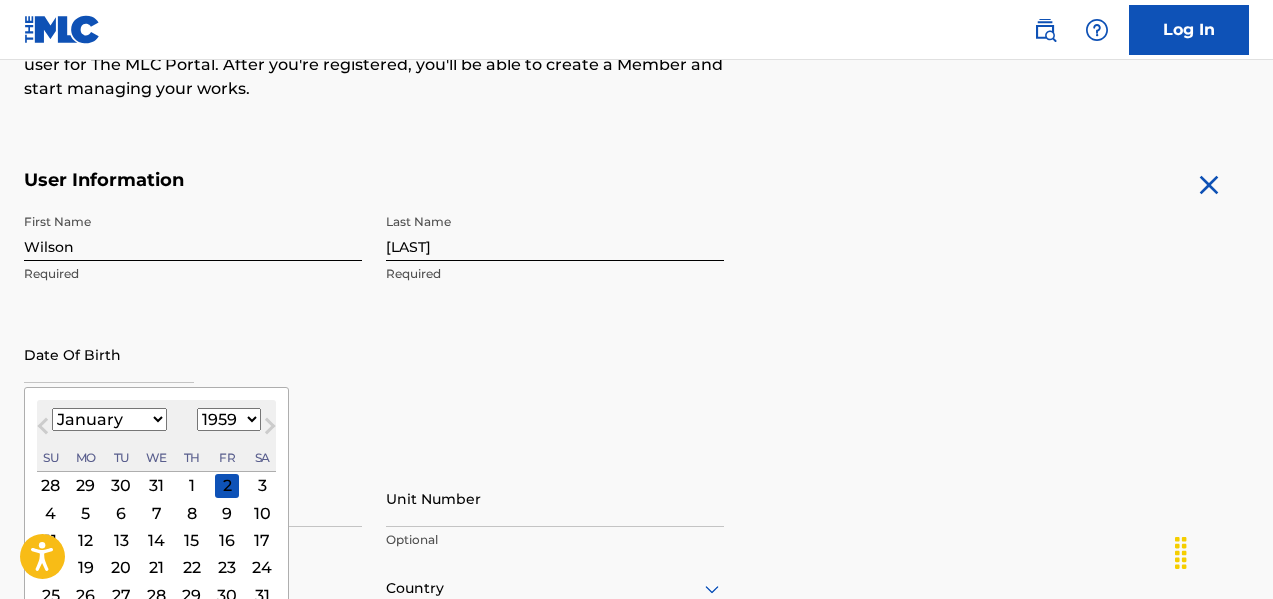 scroll, scrollTop: 400, scrollLeft: 0, axis: vertical 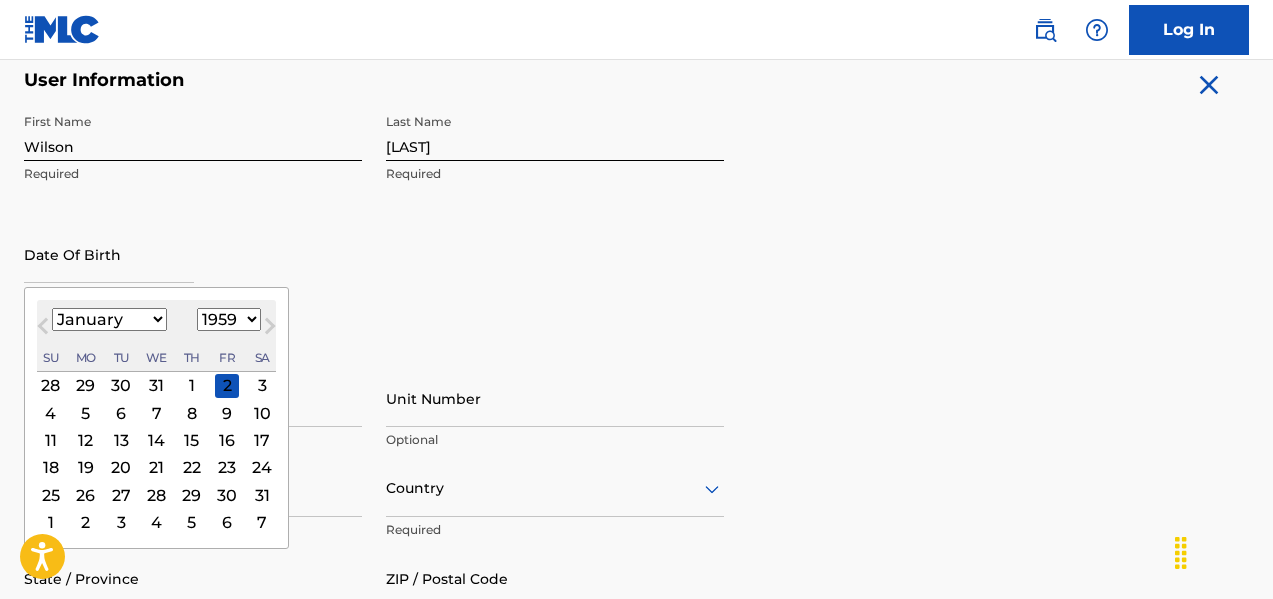 click on "9" at bounding box center (227, 413) 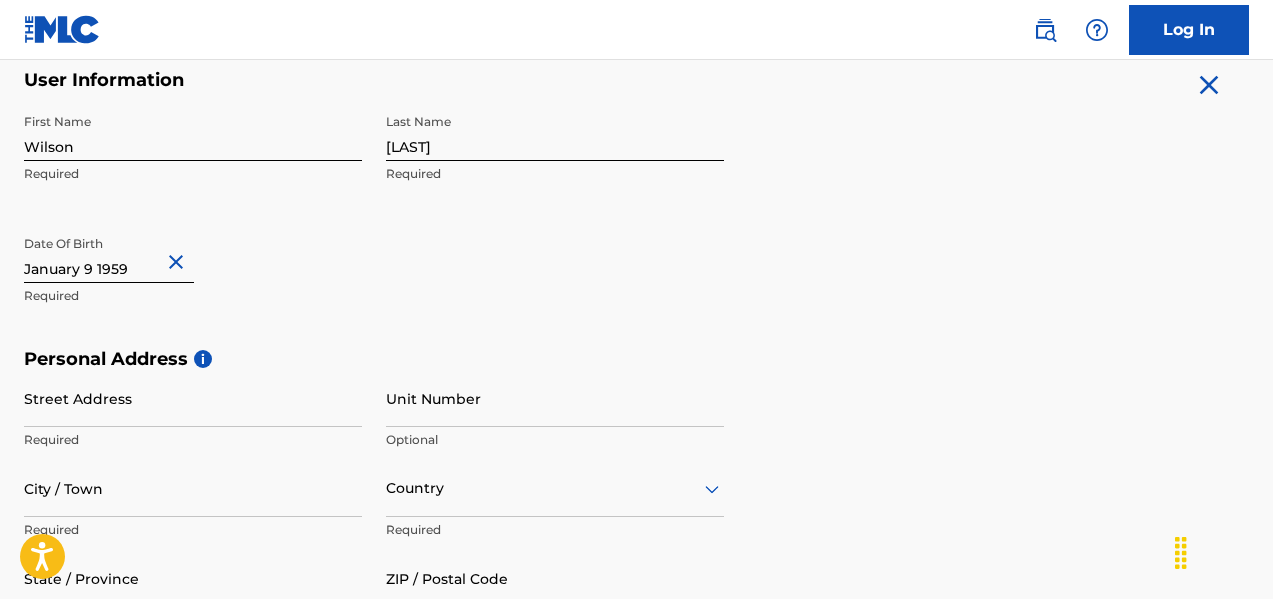 scroll, scrollTop: 500, scrollLeft: 0, axis: vertical 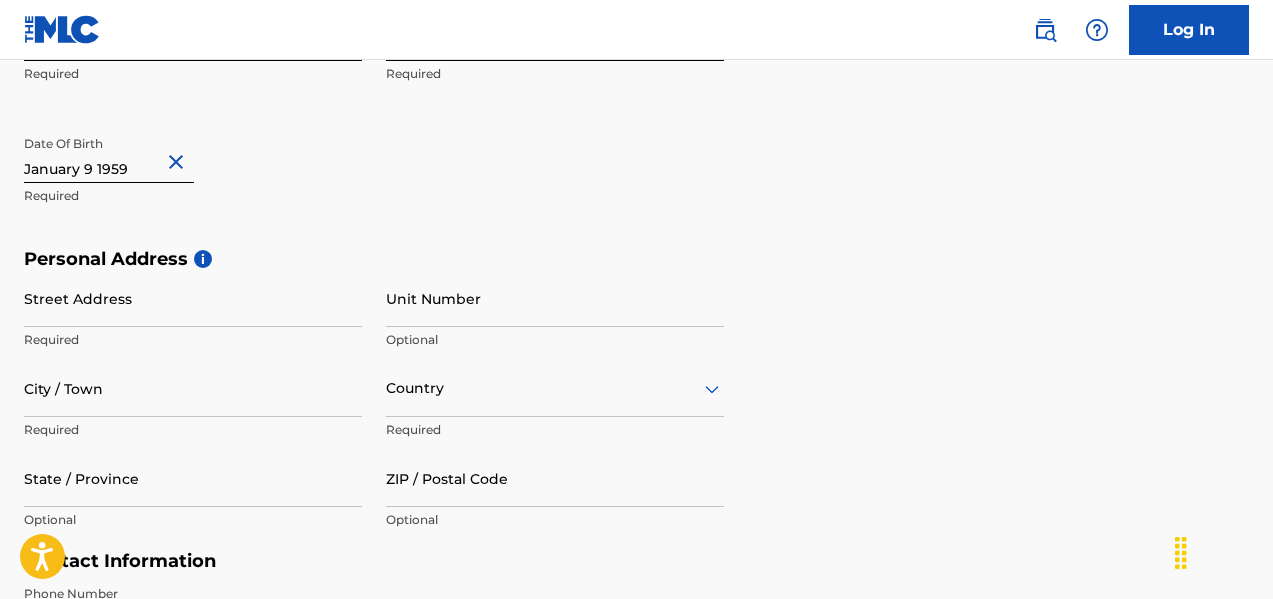 click on "Street Address" at bounding box center [193, 298] 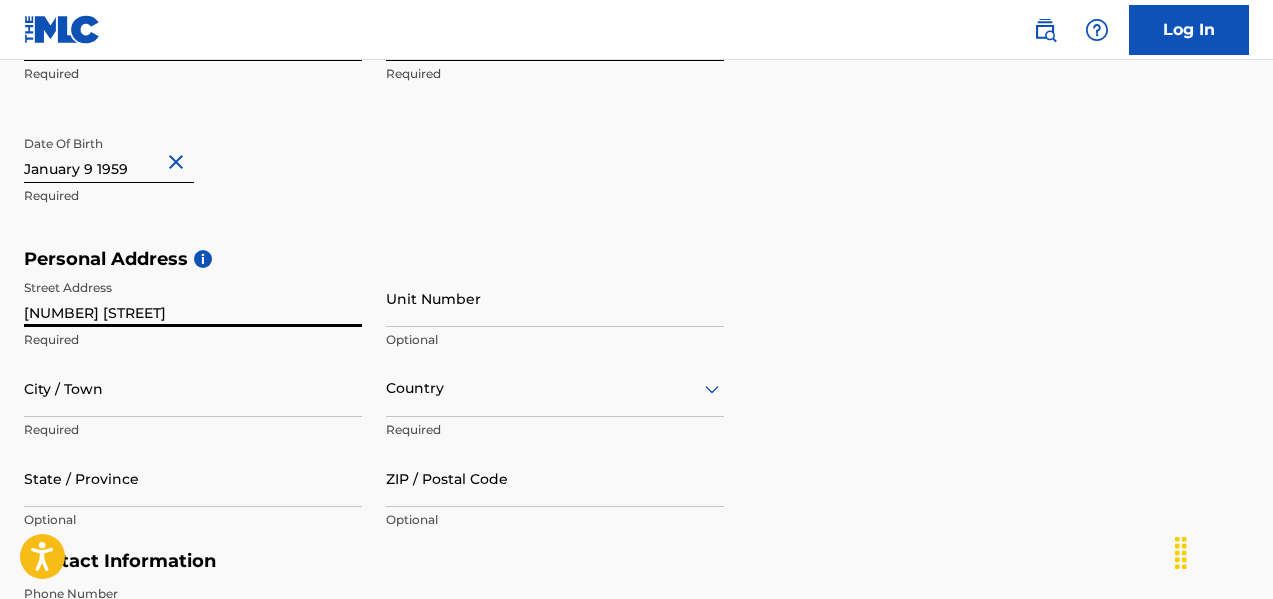 type on "[NUMBER] [STREET]" 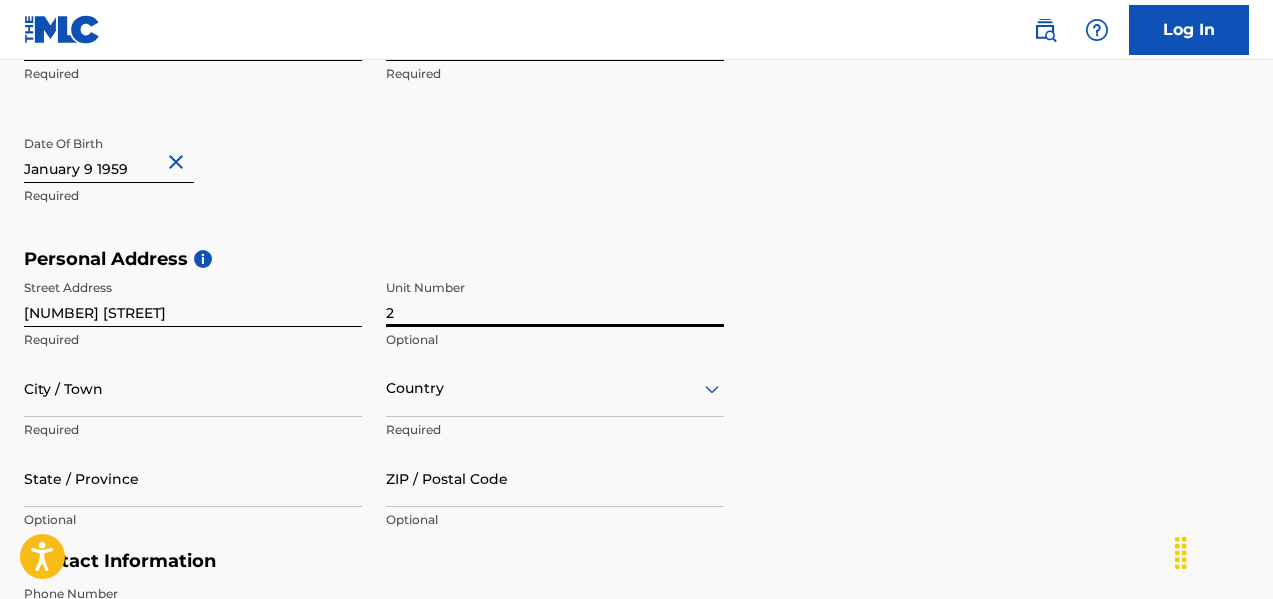 type on "2" 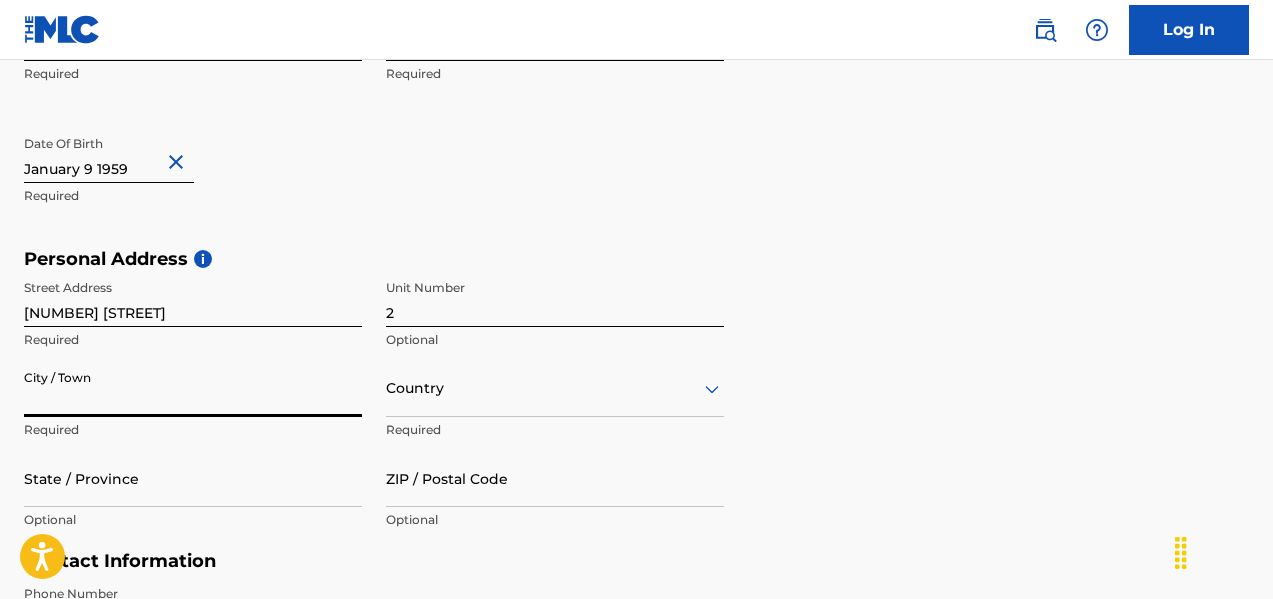 click on "City / Town" at bounding box center [193, 388] 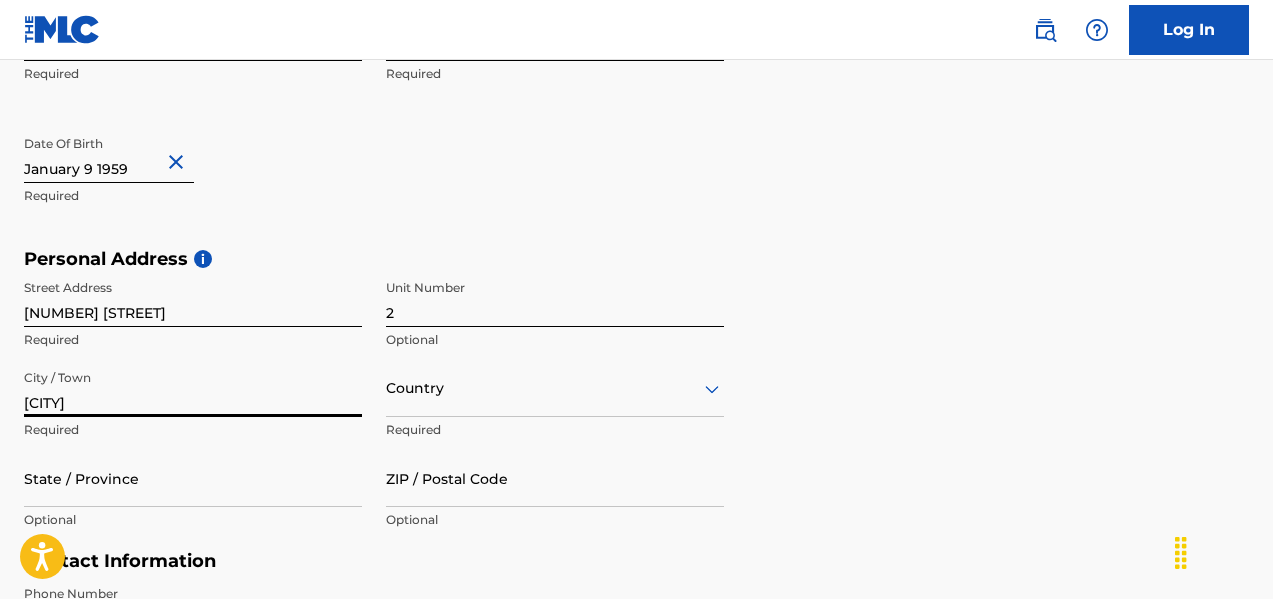 type on "[CITY]" 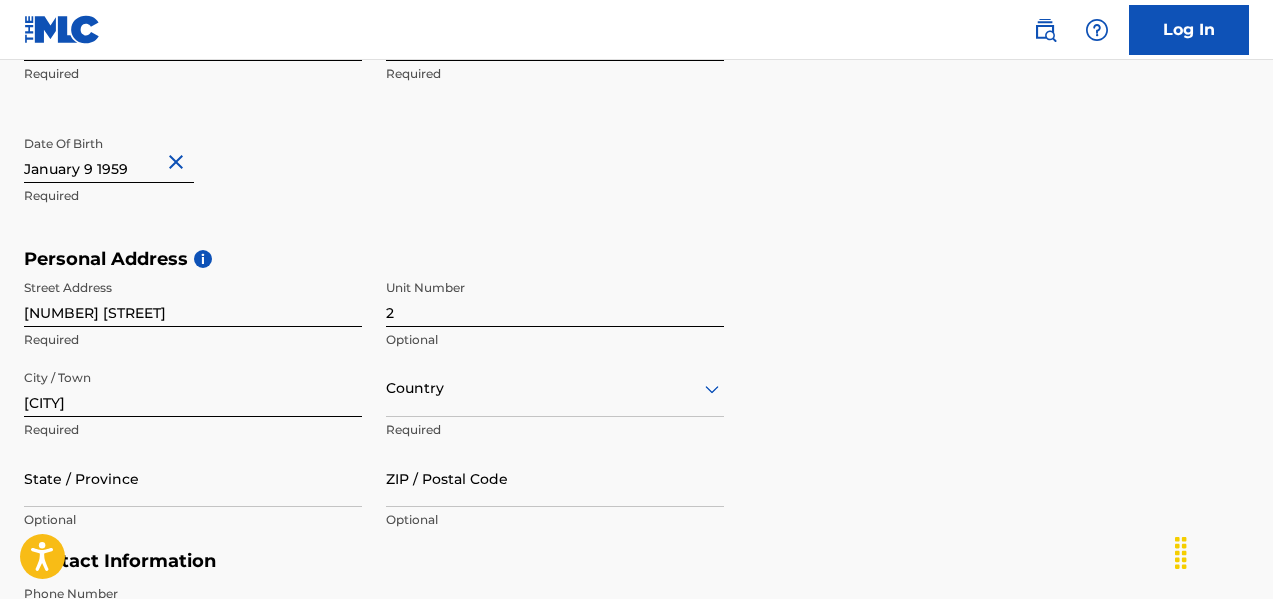 click on "option , selected. Select is focused ,type to refine list, press Down to open the menu,  Country" at bounding box center (555, 388) 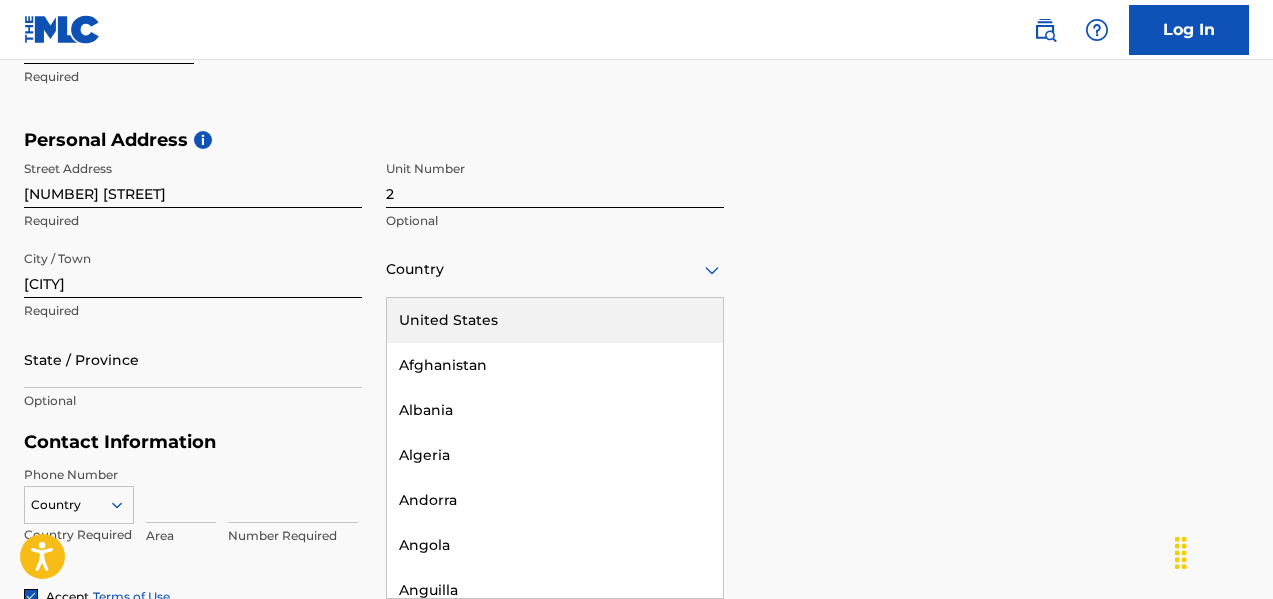 click on "United States" at bounding box center (555, 320) 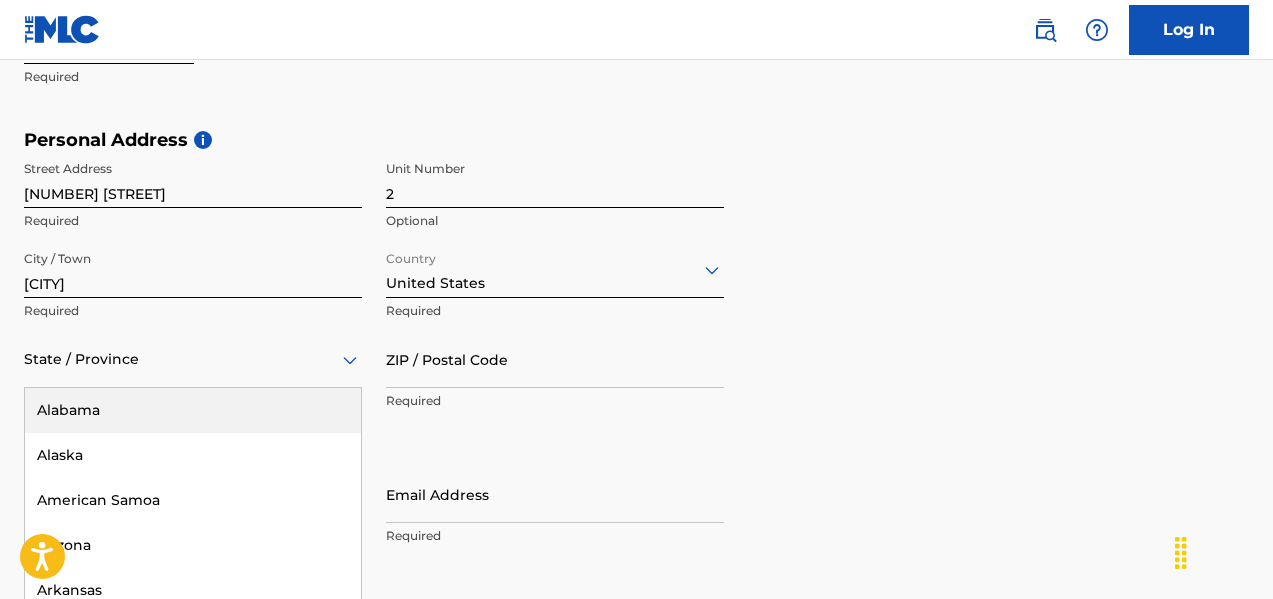 click on "57 results available. Use Up and Down to choose options, press Enter to select the currently focused option, press Escape to exit the menu, press Tab to select the option and exit the menu. State / Province Alabama Alaska American Samoa Arizona Arkansas California Colorado Connecticut Delaware District of Columbia Florida Georgia Guam Hawaii Idaho Illinois Indiana Iowa Kansas Kentucky Louisiana Maine Maryland Massachusetts Michigan Minnesota Mississippi Missouri Montana Nebraska Nevada New Hampshire New Jersey New Mexico New York North Carolina North Dakota Northern Mariana Islands Ohio Oklahoma Oregon Pennsylvania Puerto Rico Puerto Rico Rhode Island South Carolina South Dakota Tennessee Texas Utah Vermont Virgin Islands, U.S. Virginia Washington West Virginia Wisconsin Wyoming" at bounding box center (193, 359) 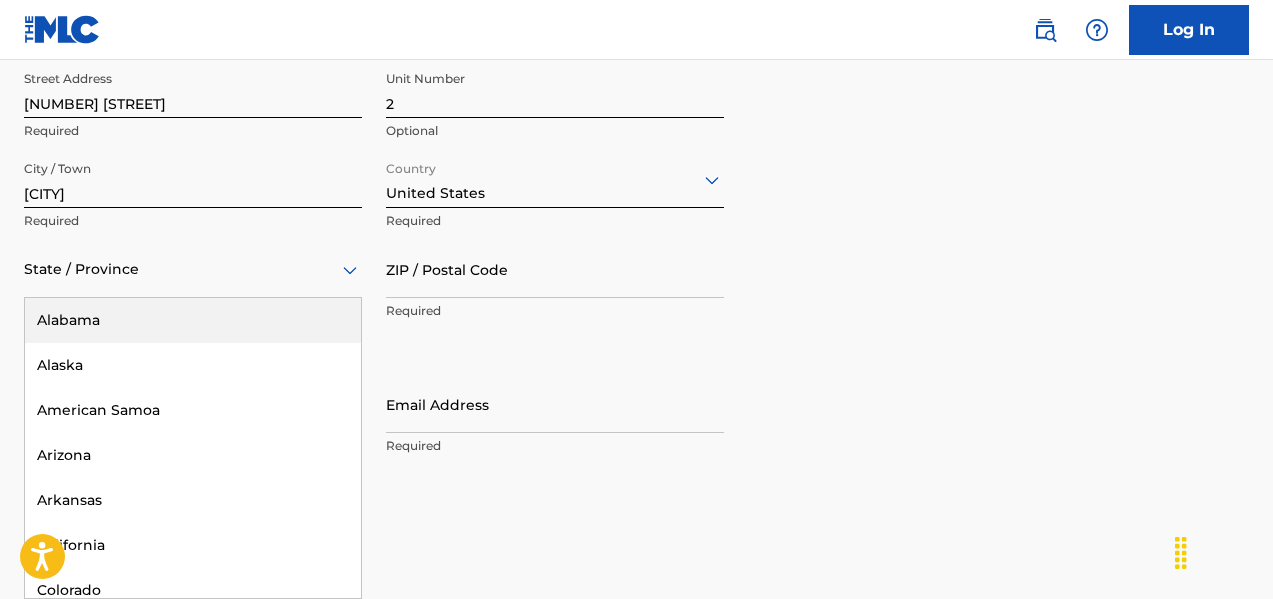 type on "c" 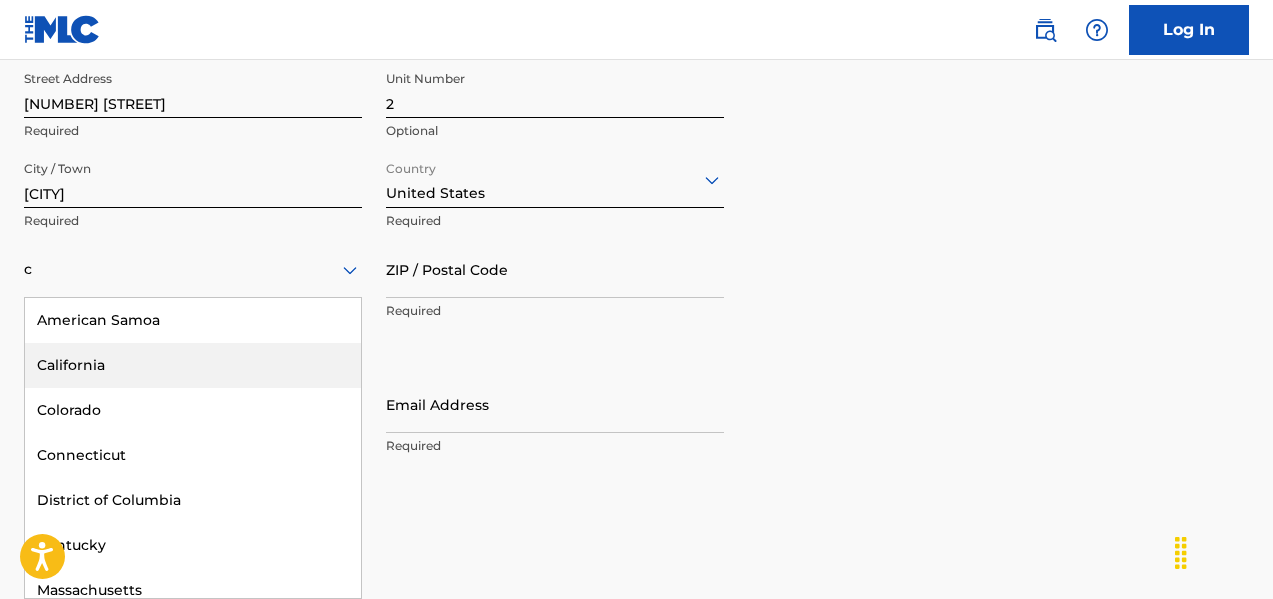 click on "California" at bounding box center (193, 365) 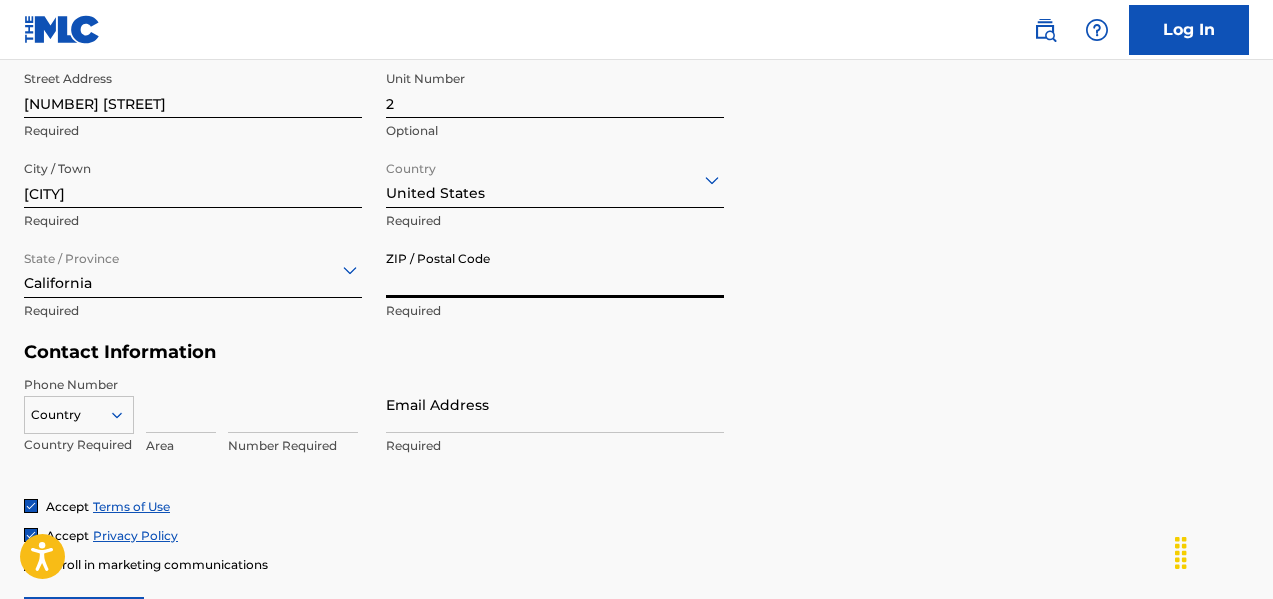 click on "ZIP / Postal Code" at bounding box center (555, 269) 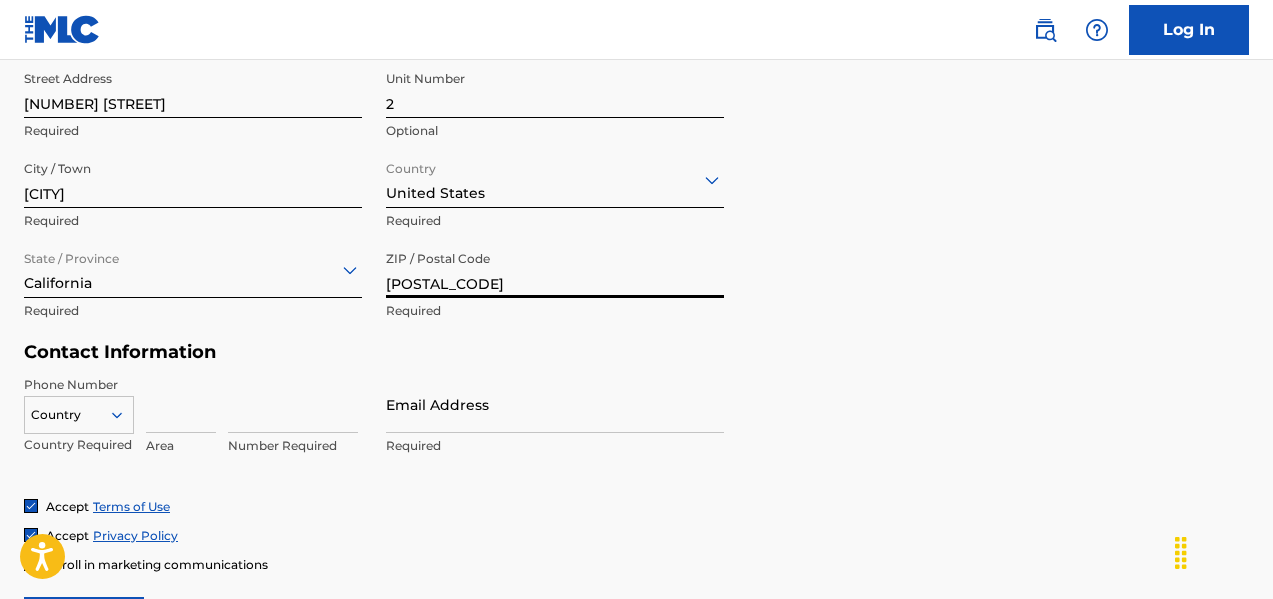 type on "[POSTAL_CODE]" 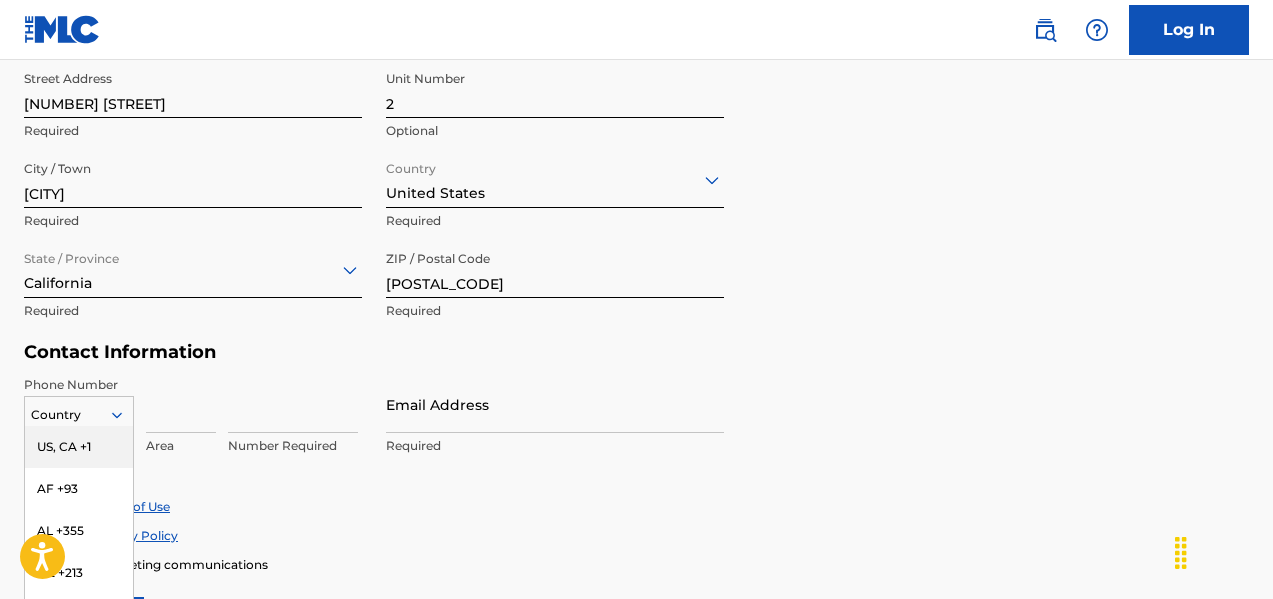 click on "216 results available. Use Up and Down to choose options, press Enter to select the currently focused option, press Escape to exit the menu, press Tab to select the option and exit the menu. Country US, CA +1 AF +93 AL +355 DZ +213 AD +376 AO +244 AI +1264 AG +1268 AR +54 AM +374 AW +297 AU +61 AT +43 AZ +994 BS +1242 BH +973 BD +880 BB +1246 BY +375 BE +32 BZ +501 BJ +229 BM +1441 BT +975 BO +591 BA +387 BW +267 BR +55 BN +673 BG +359 BF +226 BI +257 KH +855 CM +237 CV +238 KY +1345 CF +236 TD +235 CL +56 CN +86 CO +57 KM +269 CG, CD +242 CK +682 CR +506 CI +225 HR +385 CU +53 CY +357 CZ +420 DK +45 DJ +253 DM +1767 DO +1809 EC +593 EG +20 SV +503 GQ +240 ER +291 EE +372 ET +251 FK +500 FO +298 FJ +679 FI +358 FR +33 GF +594 PF +689 GA +241 GM +220 GE +995 DE +49 GH +233 GI +350 GR +30 GL +299 GD +1473 GP +590 GT +502 GN +224 GW +245 GY +592 HT +509 VA, IT +39 HN +504 HK +852 HU +36 IS +354 IN +91 ID +62 IR +98 IQ +964 IE +353 IL +972 JM +1876 JP +81 JO +962 KZ +7 KE +254 KI +686 KP +850 KR +82 KW +965" at bounding box center [79, 411] 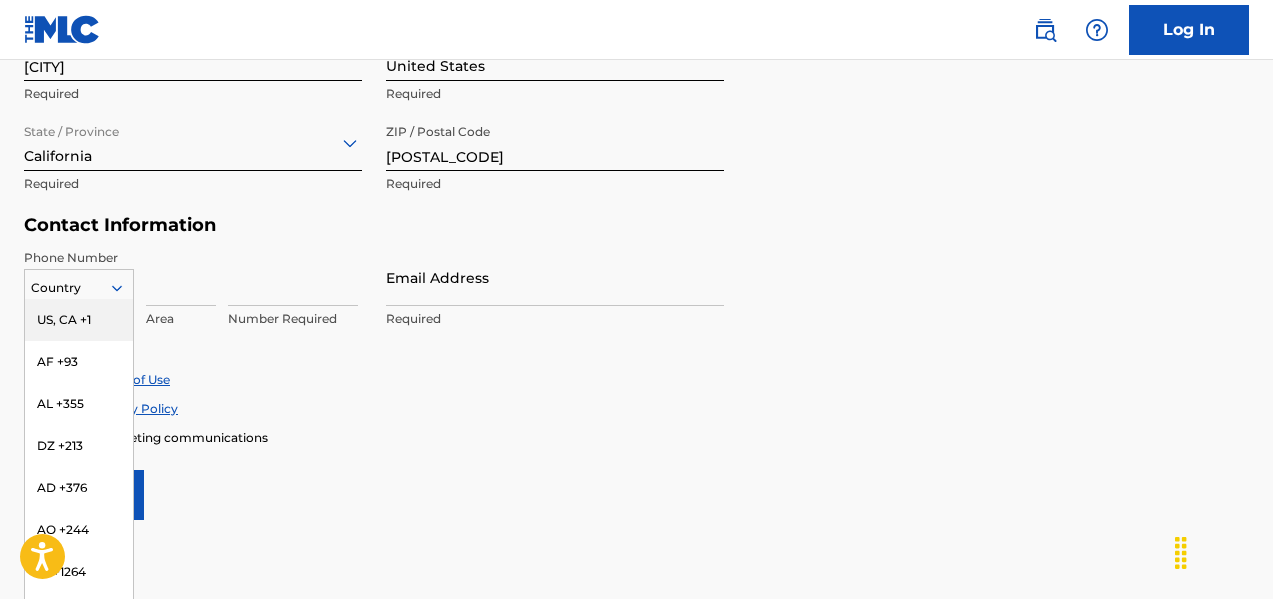 click on "US, CA +1" at bounding box center [79, 320] 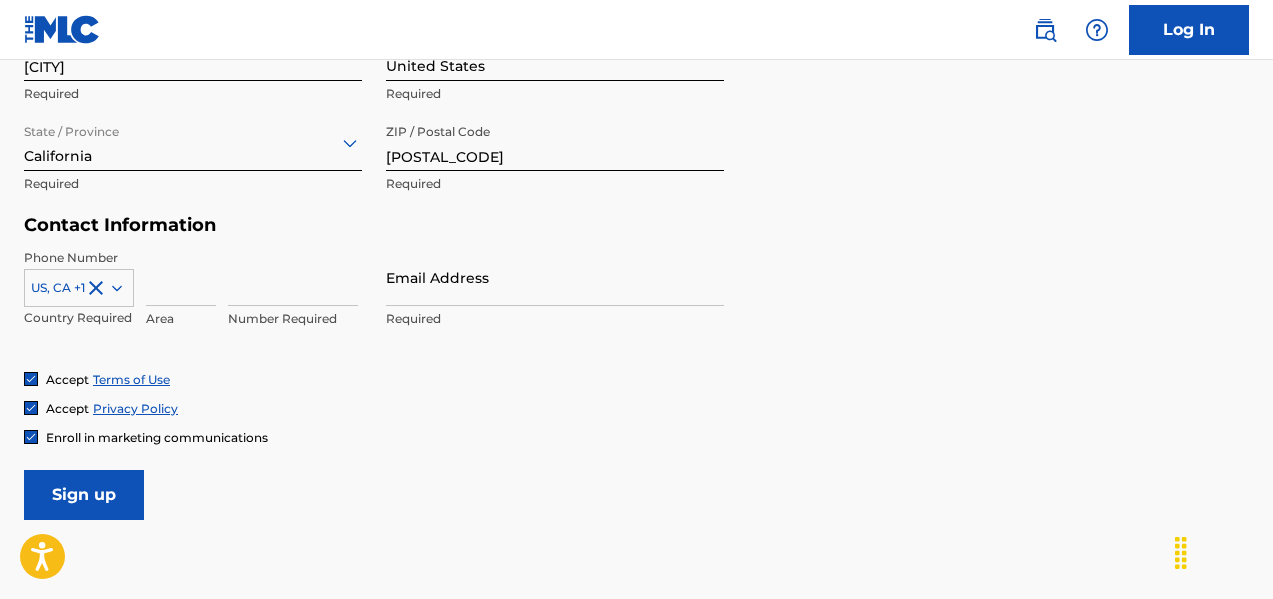 click at bounding box center [181, 277] 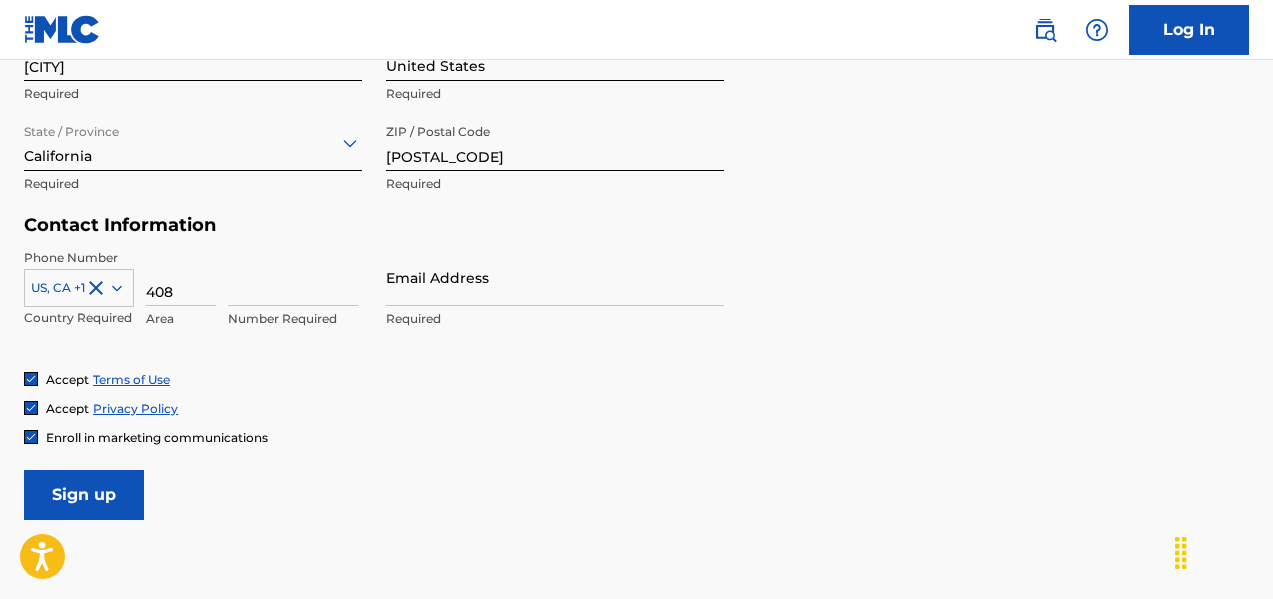 type on "408" 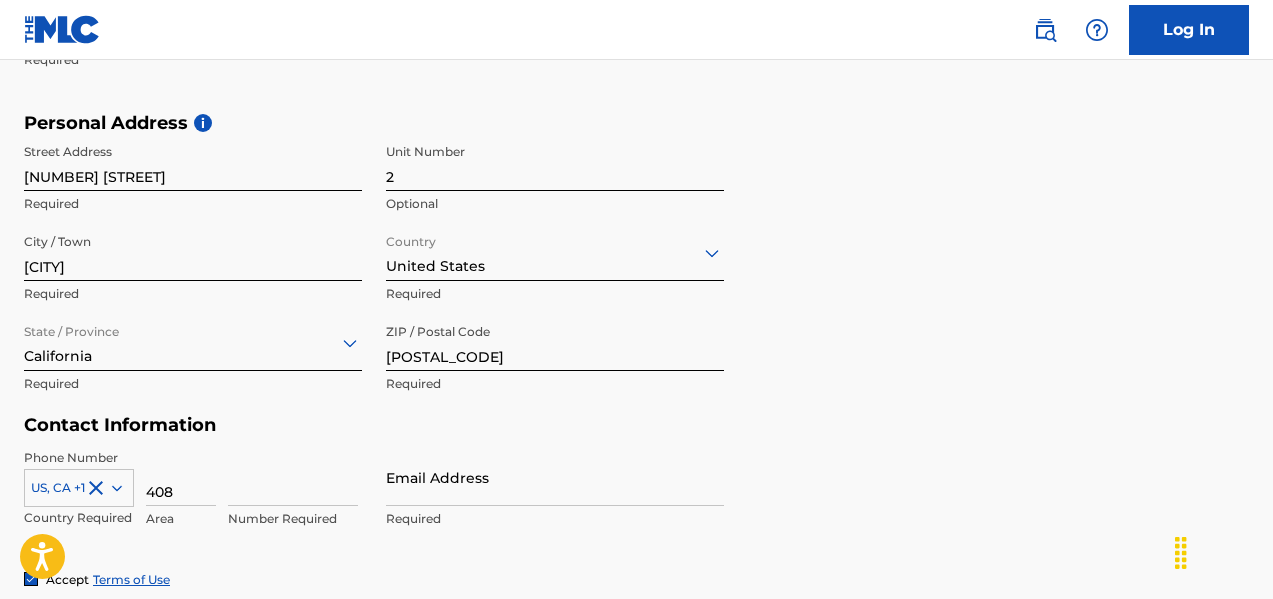 scroll, scrollTop: 736, scrollLeft: 0, axis: vertical 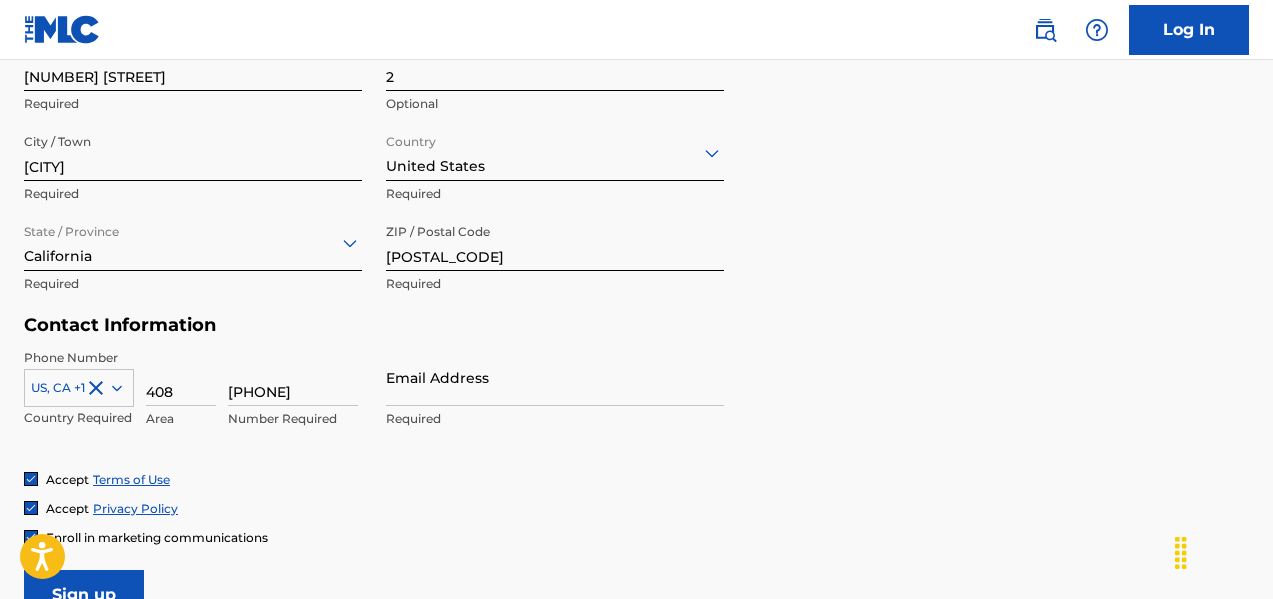 type on "[PHONE]" 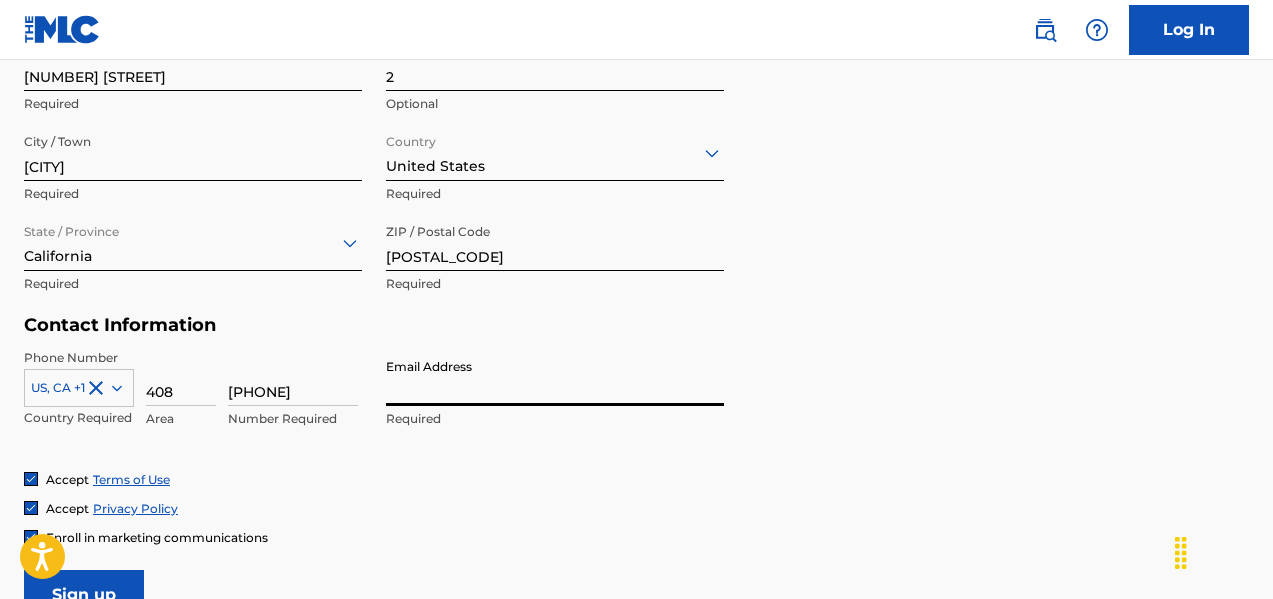 click on "Email Address" at bounding box center (555, 377) 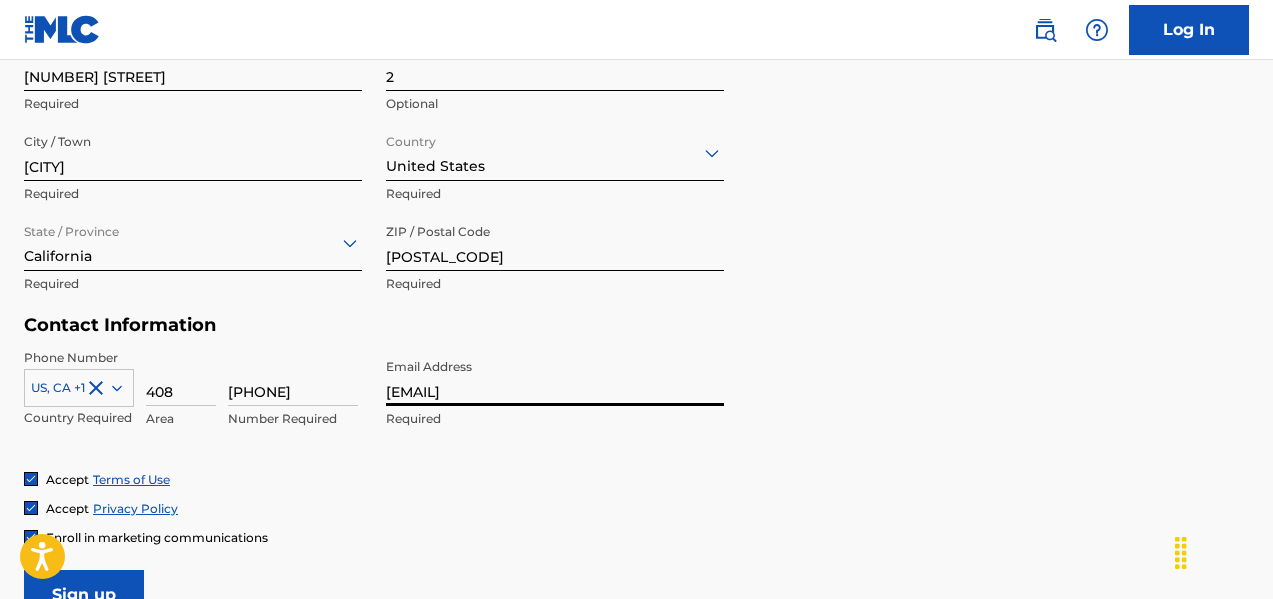 scroll, scrollTop: 836, scrollLeft: 0, axis: vertical 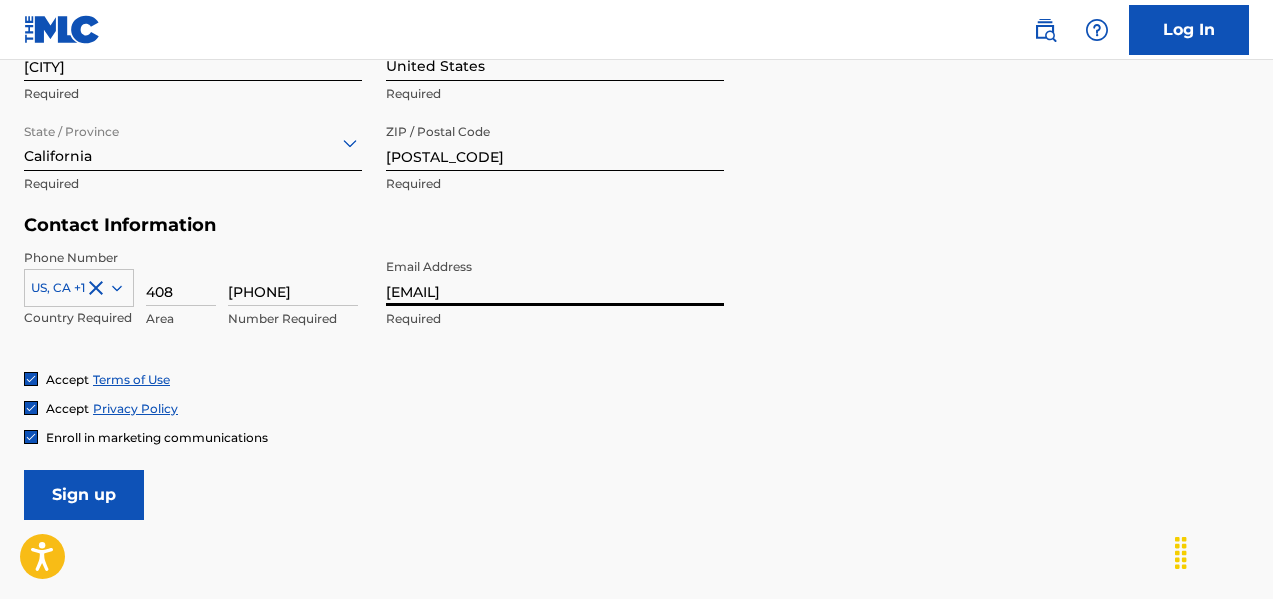 type on "[EMAIL]" 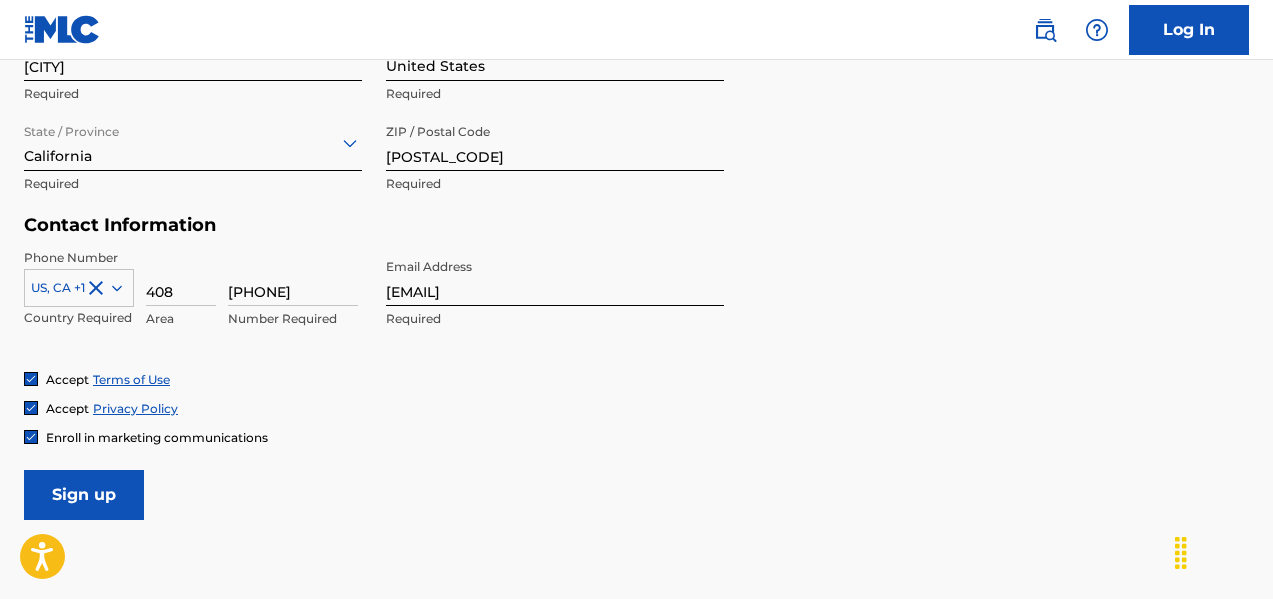 click on "Sign up" at bounding box center [84, 495] 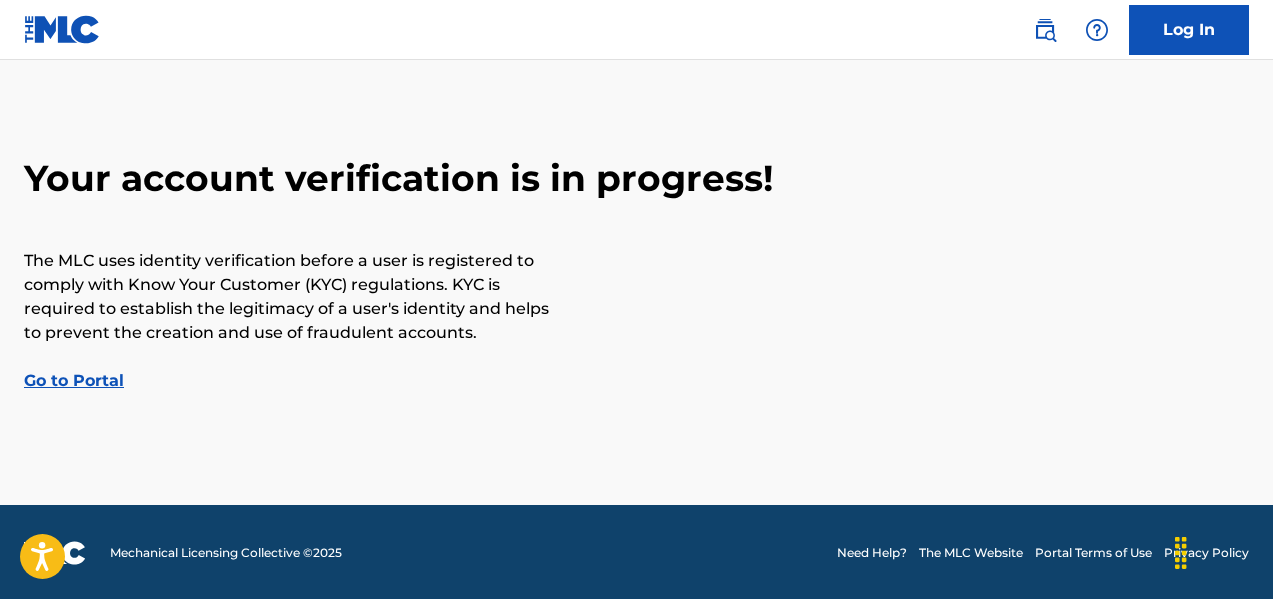 scroll, scrollTop: 52, scrollLeft: 0, axis: vertical 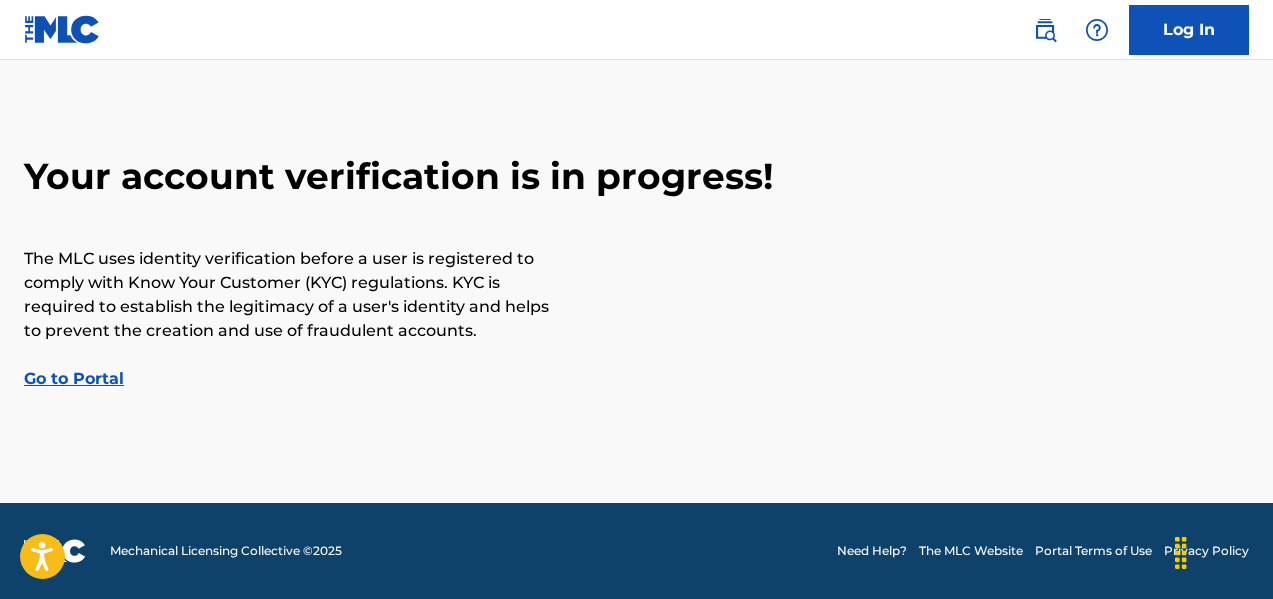 click on "Go to Portal" at bounding box center [74, 378] 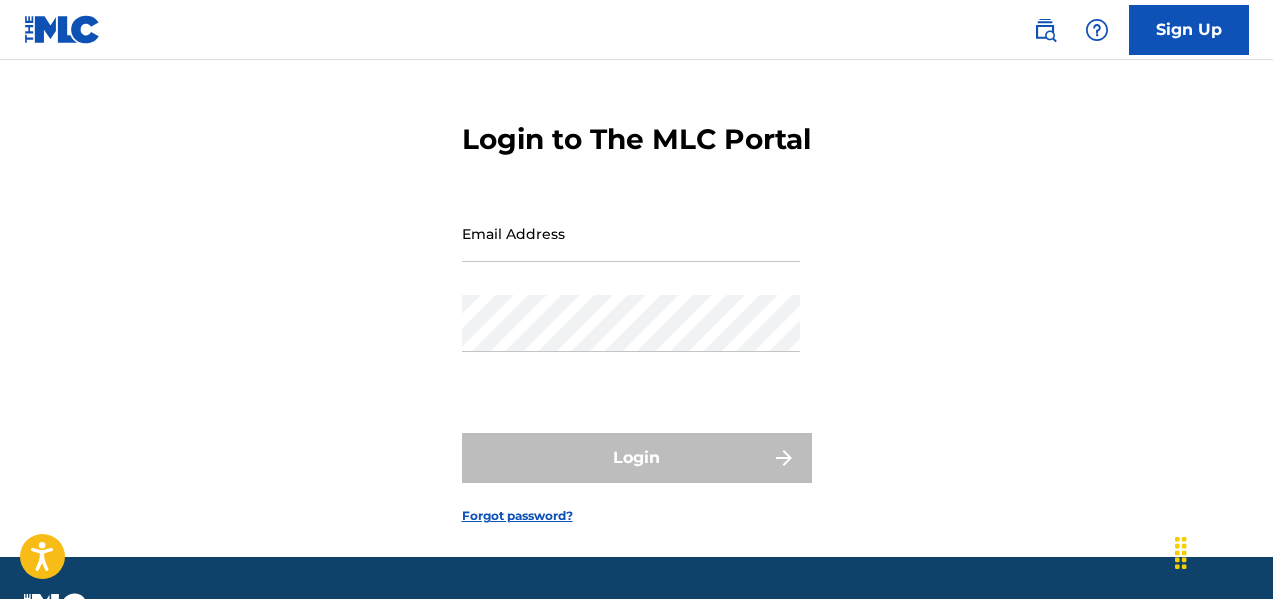 scroll, scrollTop: 0, scrollLeft: 0, axis: both 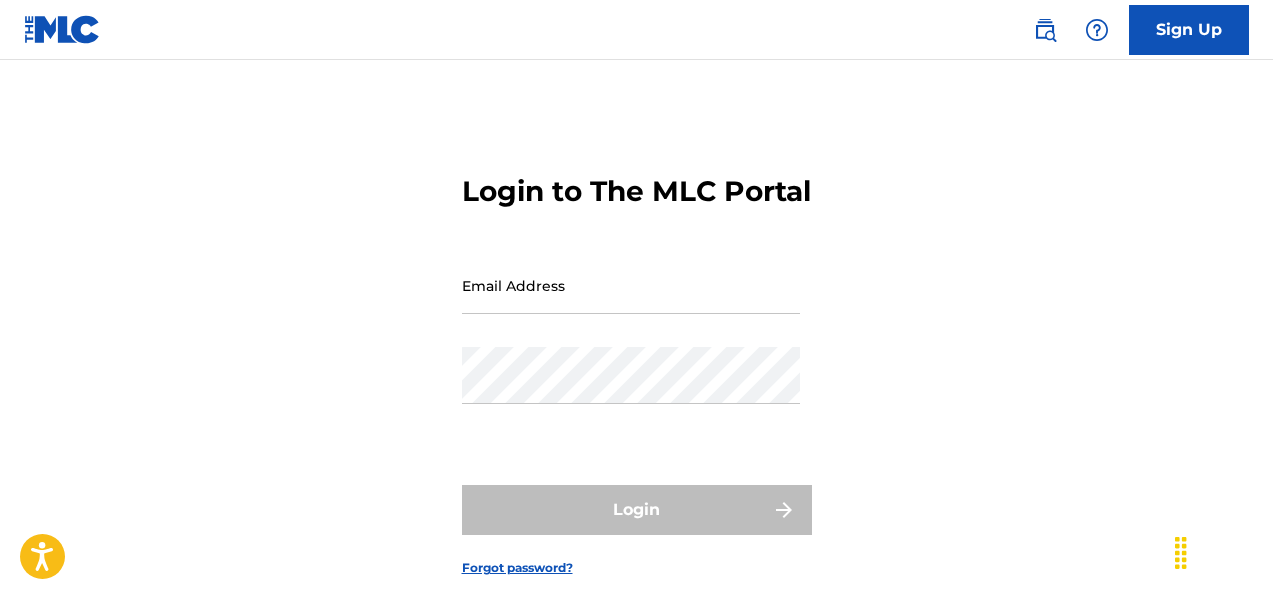 click on "Email Address" at bounding box center (631, 285) 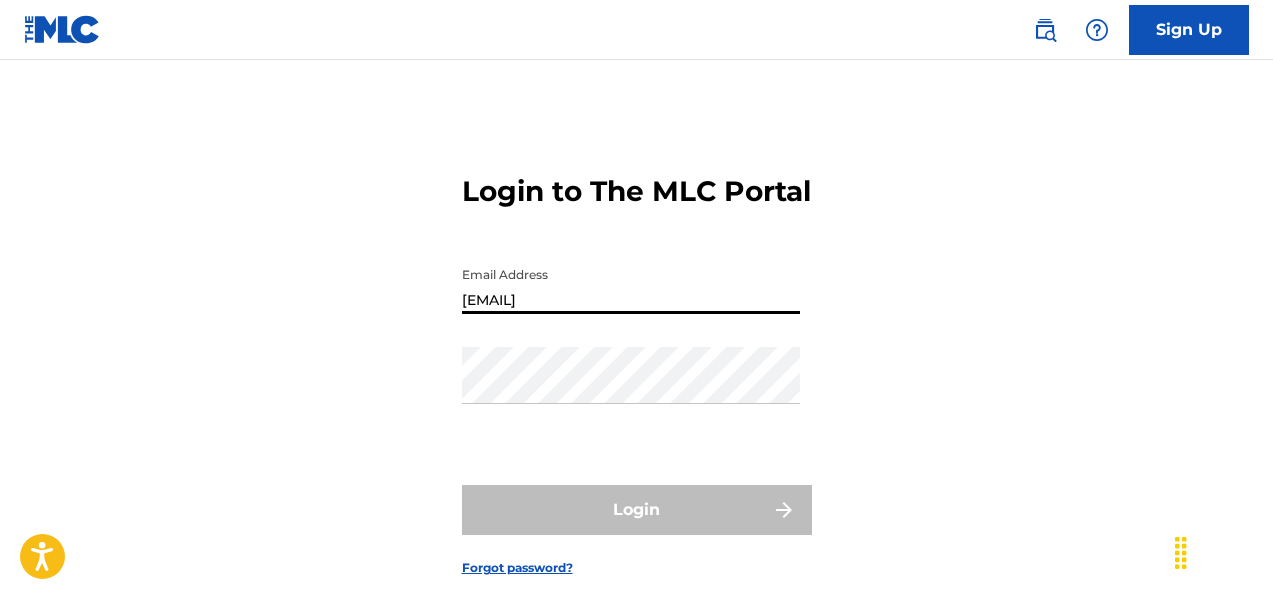 type on "[EMAIL]" 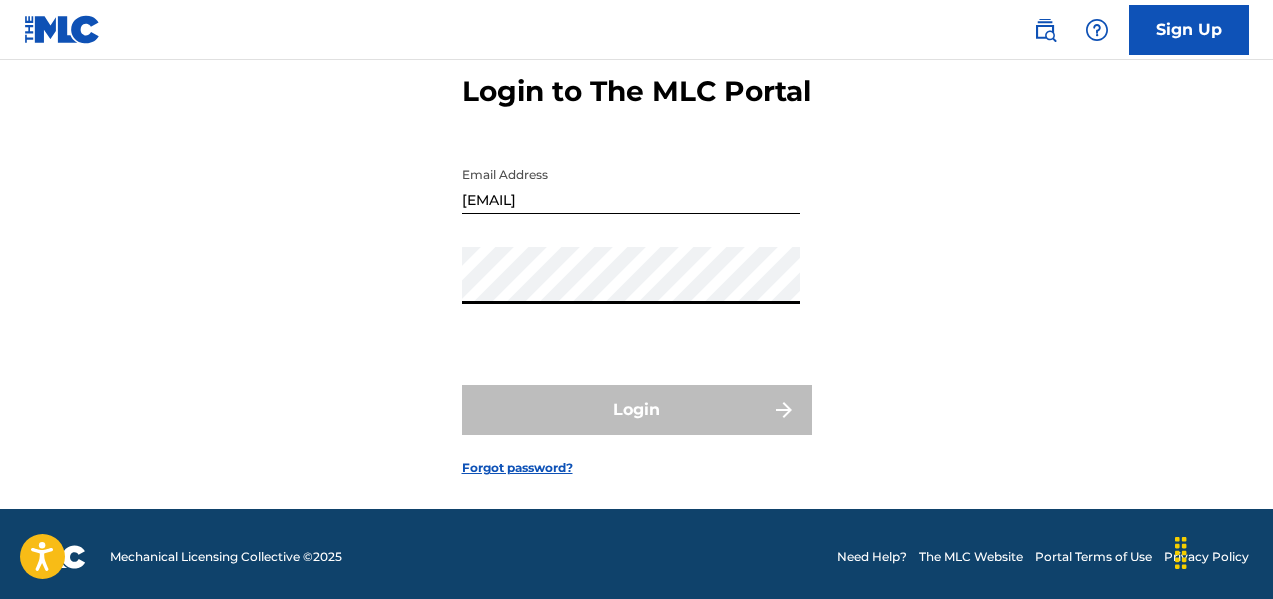 scroll, scrollTop: 141, scrollLeft: 0, axis: vertical 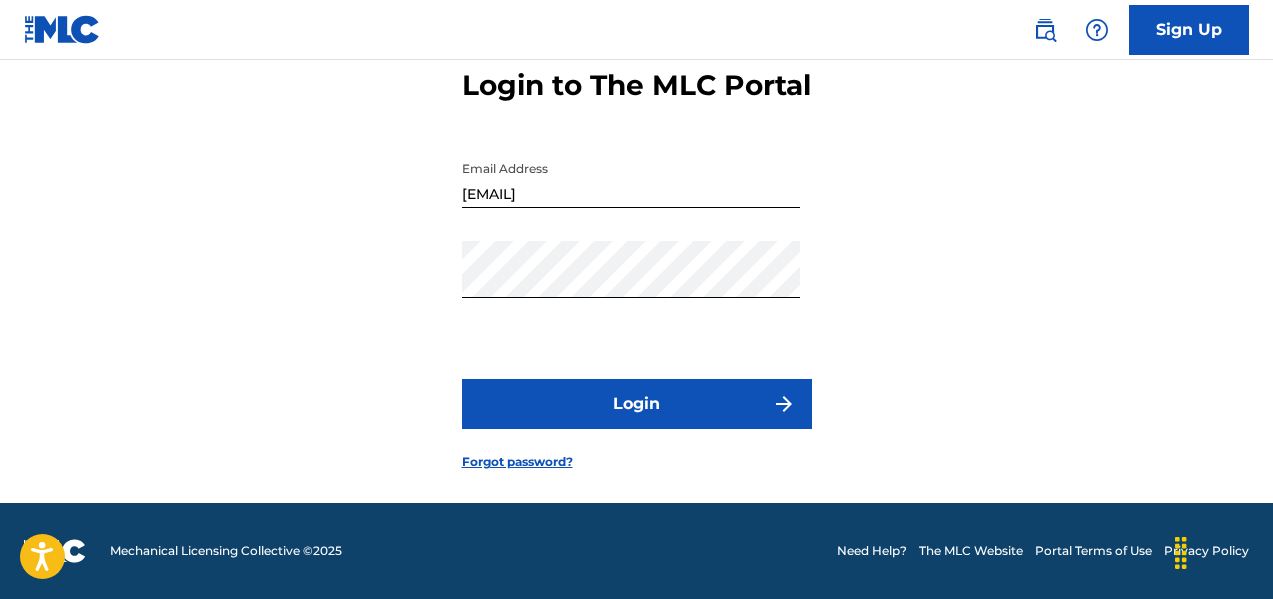 click on "Login" at bounding box center [637, 404] 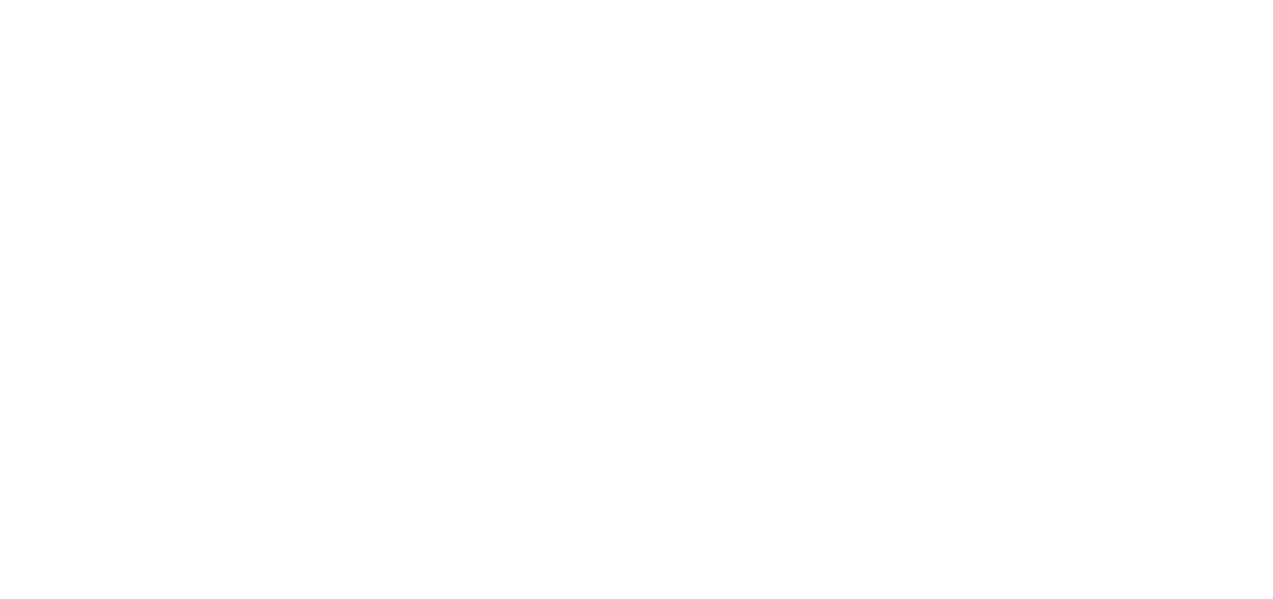 scroll, scrollTop: 0, scrollLeft: 0, axis: both 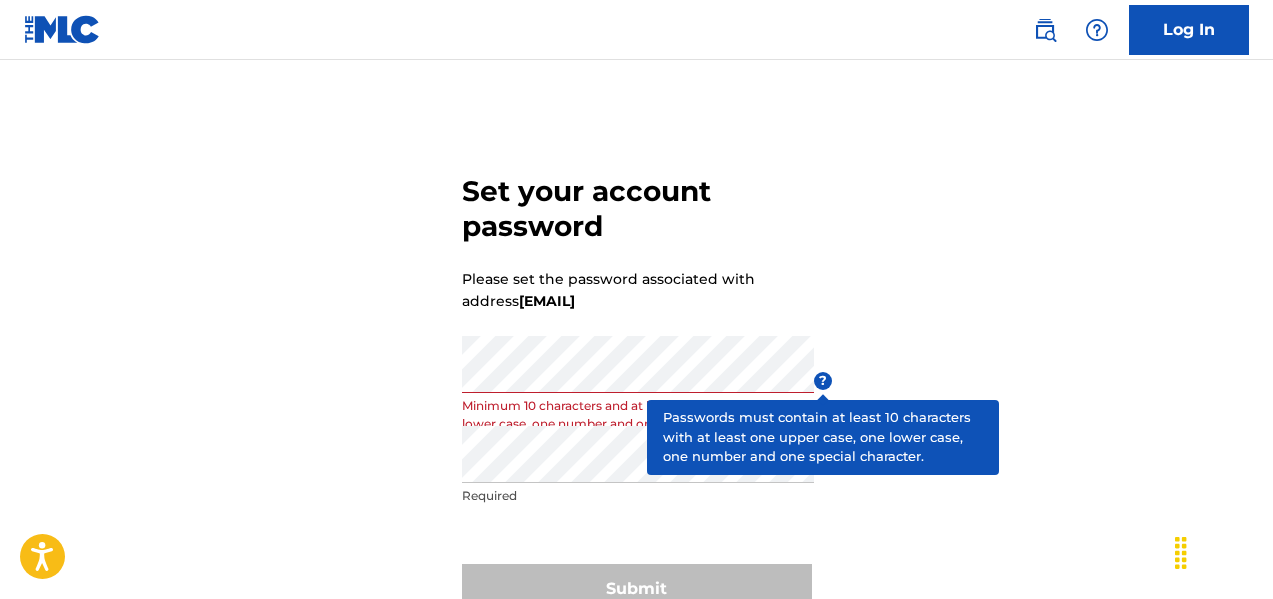 click on "?" at bounding box center (823, 381) 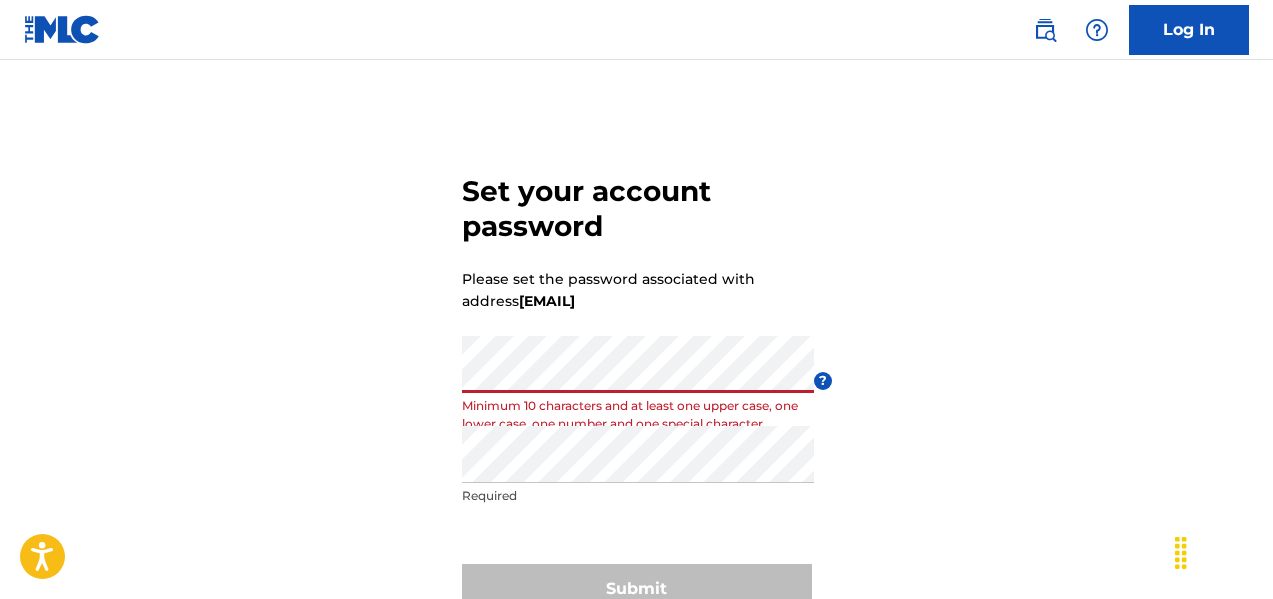 click on "Set your account password Please set the password associated with   address  wilsongaliguis@gmail.com Password   Minimum 10 characters and at least one upper case, one lower case, one number and one special character ? Re enter password   Required Submit" at bounding box center (636, 390) 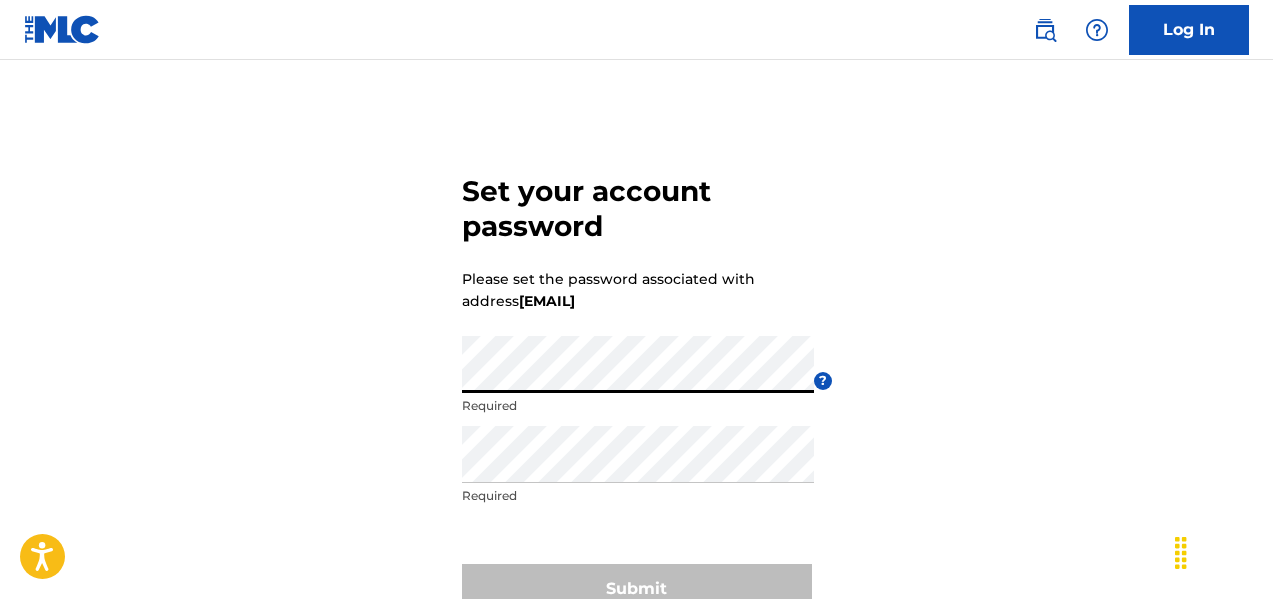 scroll, scrollTop: 100, scrollLeft: 0, axis: vertical 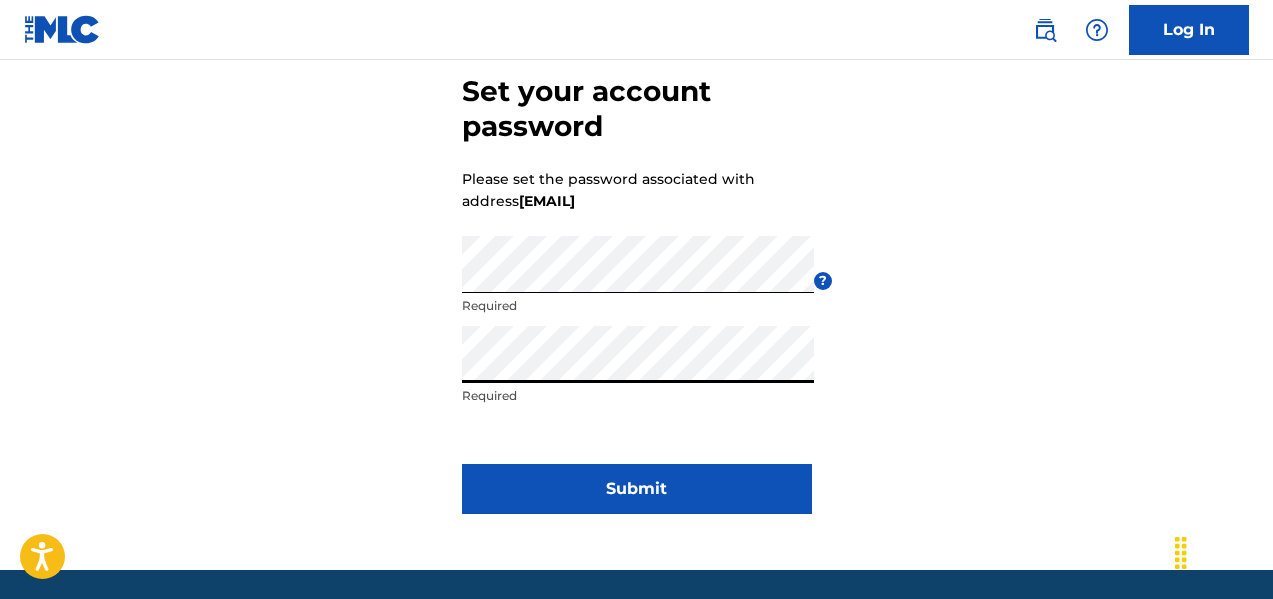 click on "Submit" at bounding box center [637, 489] 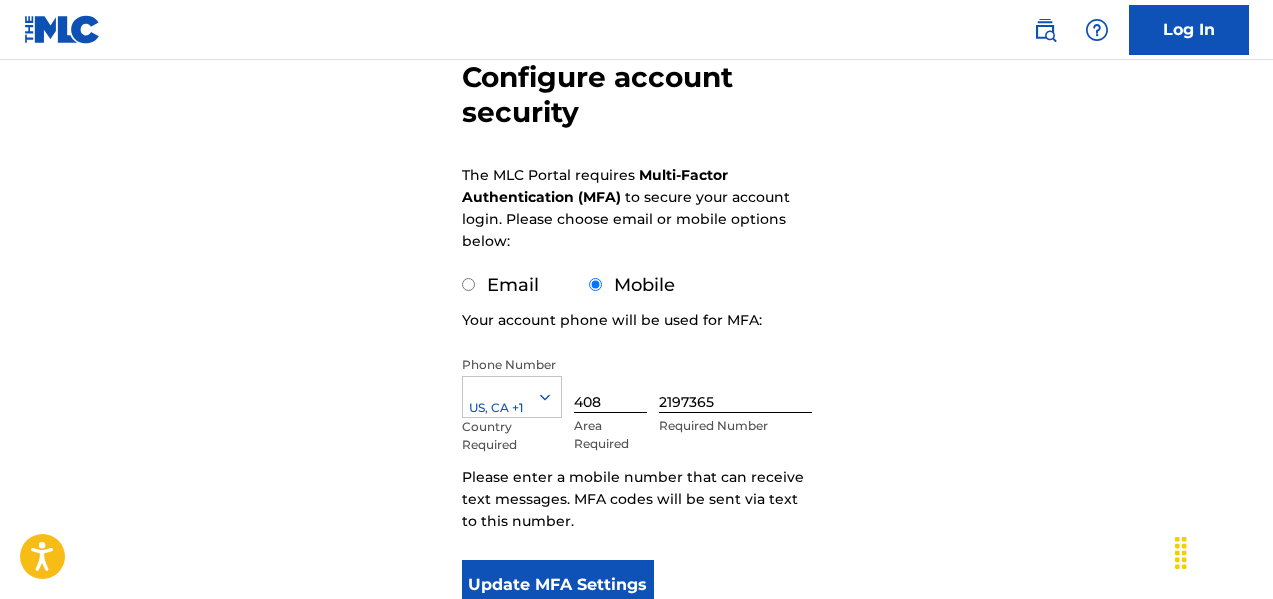 scroll, scrollTop: 300, scrollLeft: 0, axis: vertical 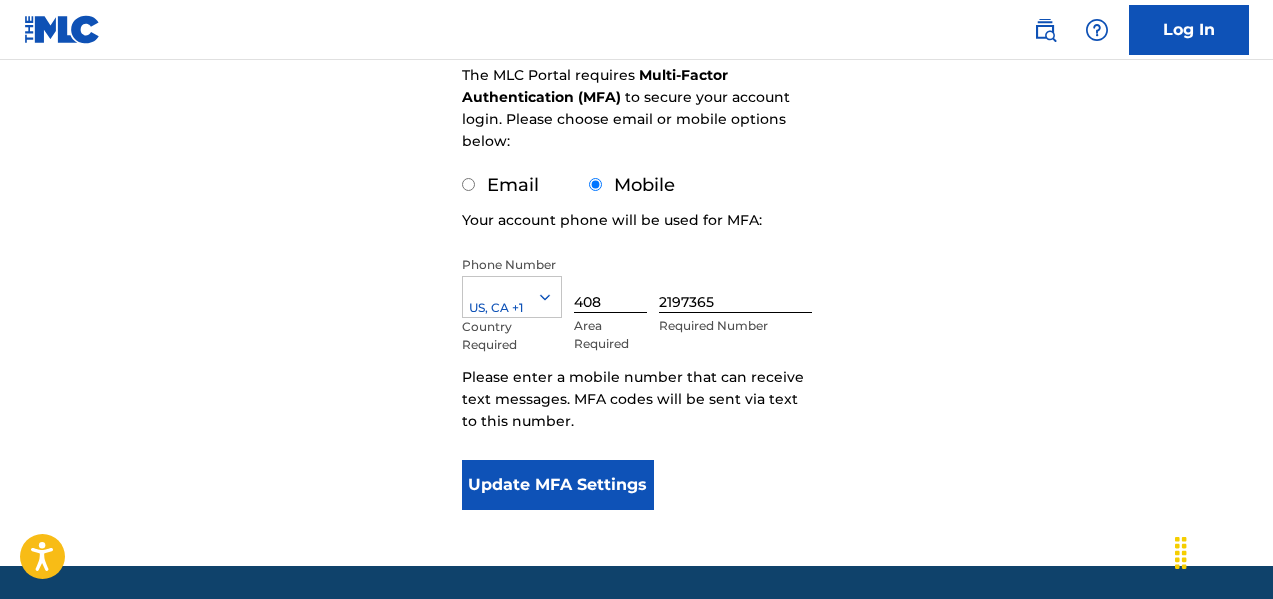 click on "Update MFA Settings" at bounding box center [558, 485] 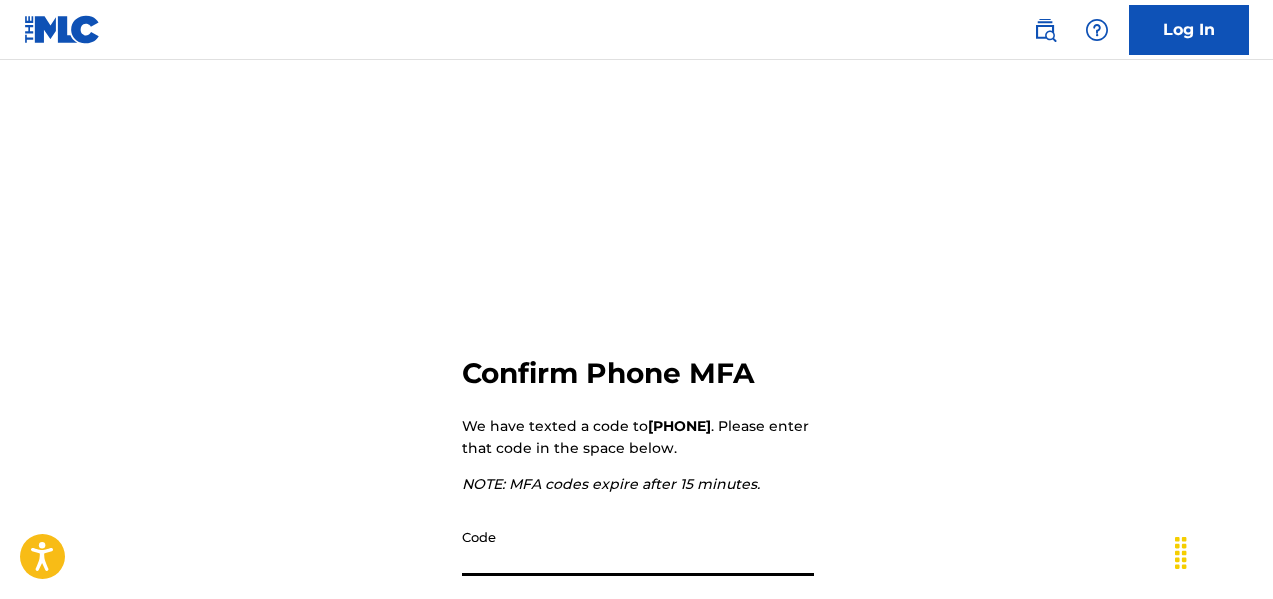 scroll, scrollTop: 100, scrollLeft: 0, axis: vertical 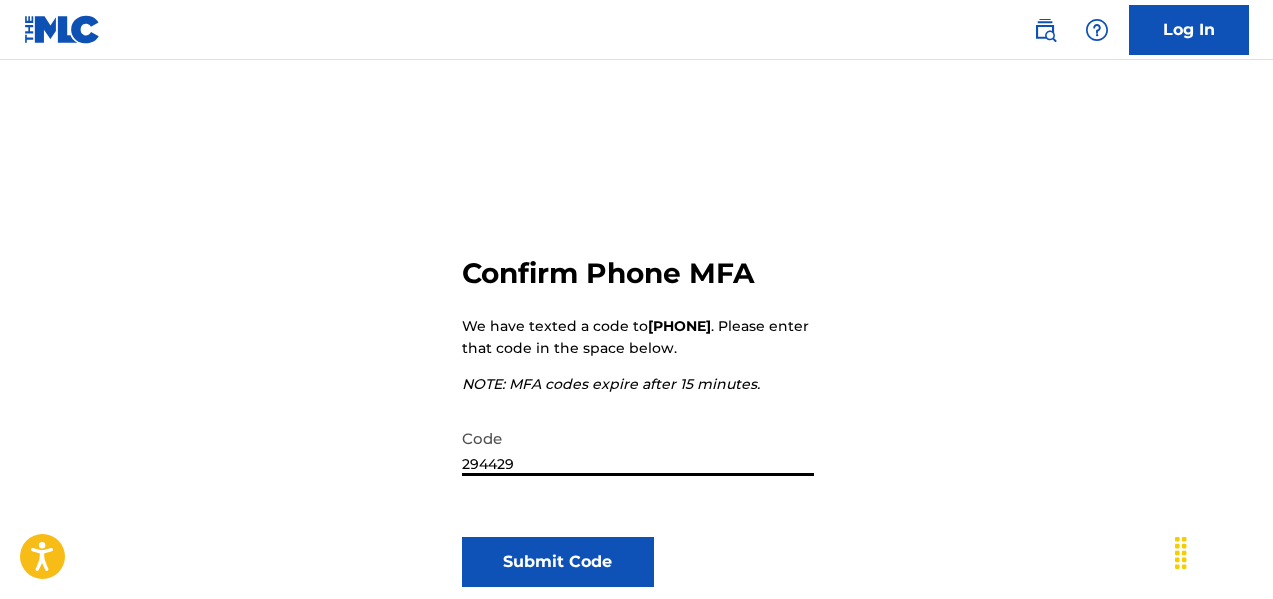type on "294429" 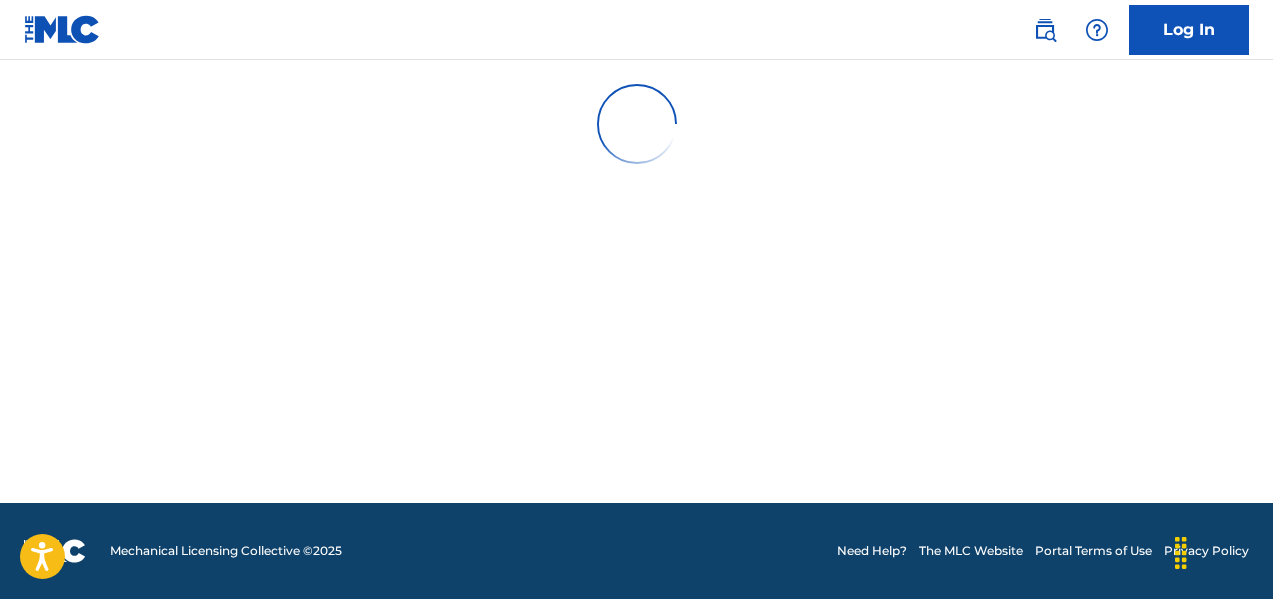 scroll, scrollTop: 0, scrollLeft: 0, axis: both 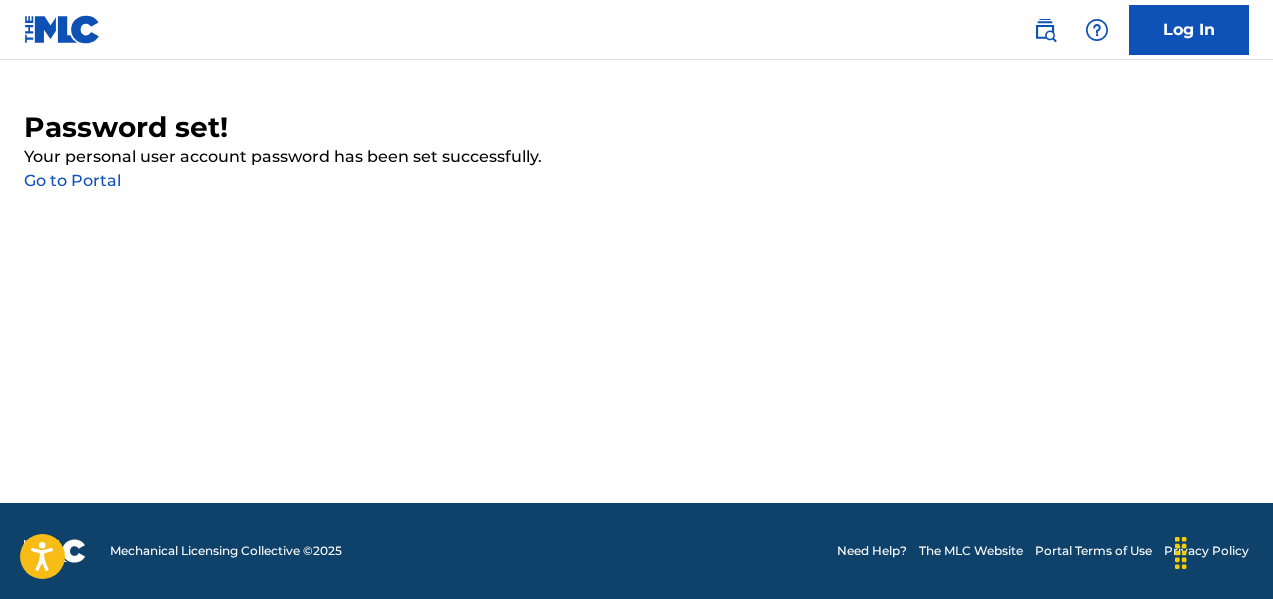 click on "Go to Portal" at bounding box center (72, 180) 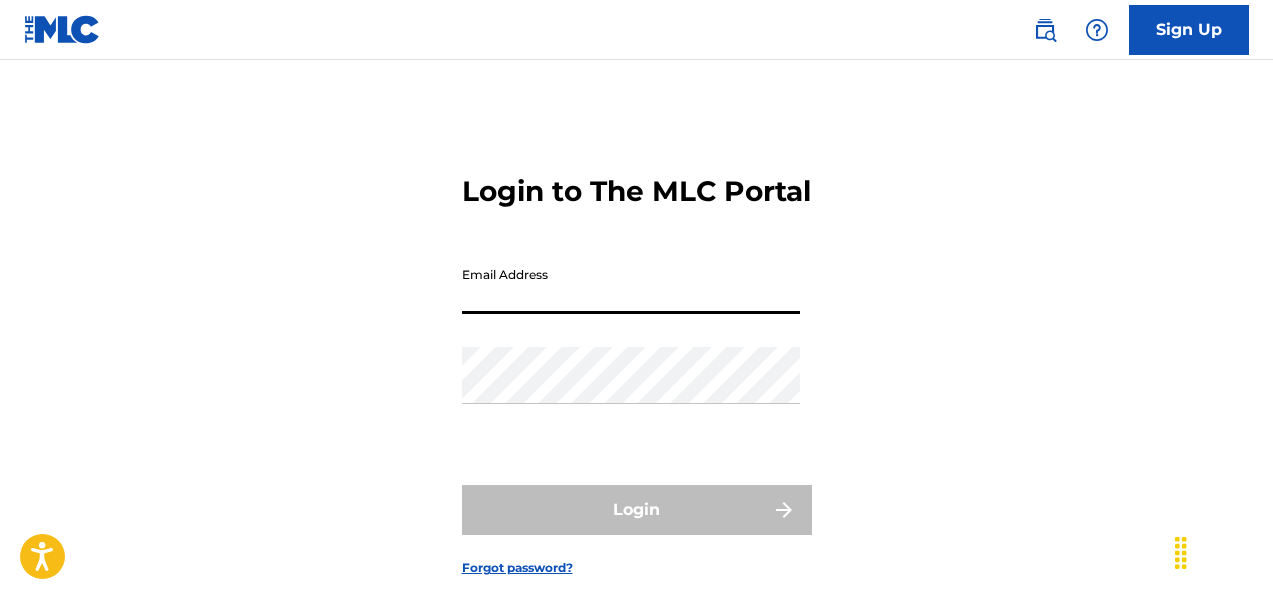 click on "Email Address" at bounding box center [631, 285] 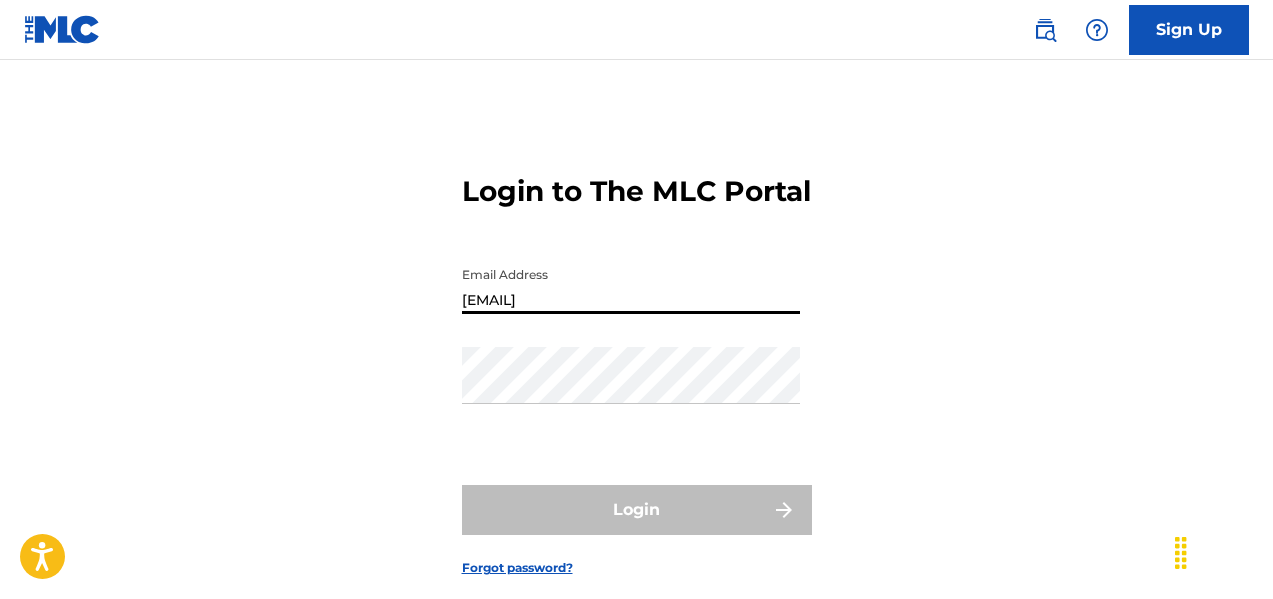 type on "[EMAIL]" 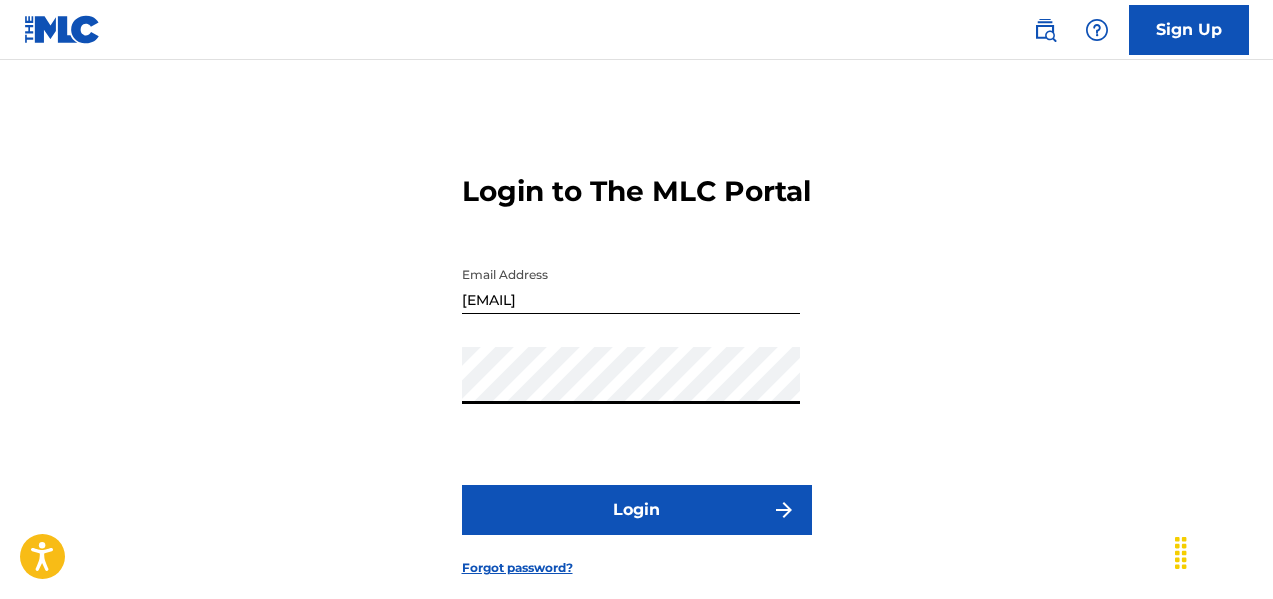 click on "Login" at bounding box center (637, 510) 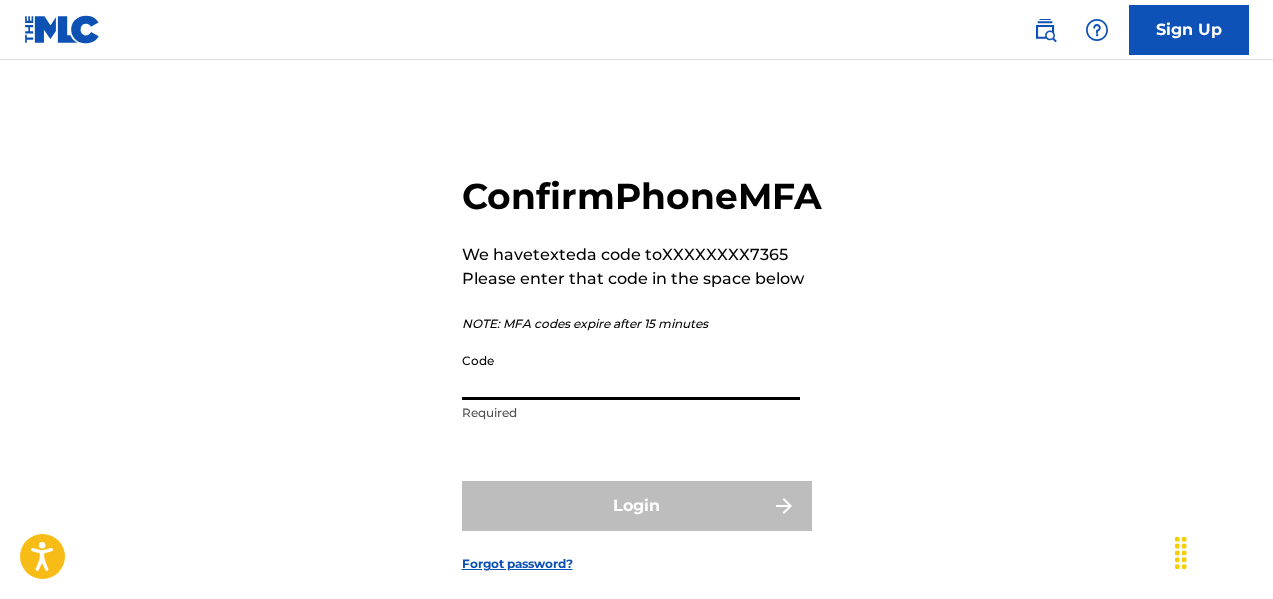 click on "Code" at bounding box center [631, 371] 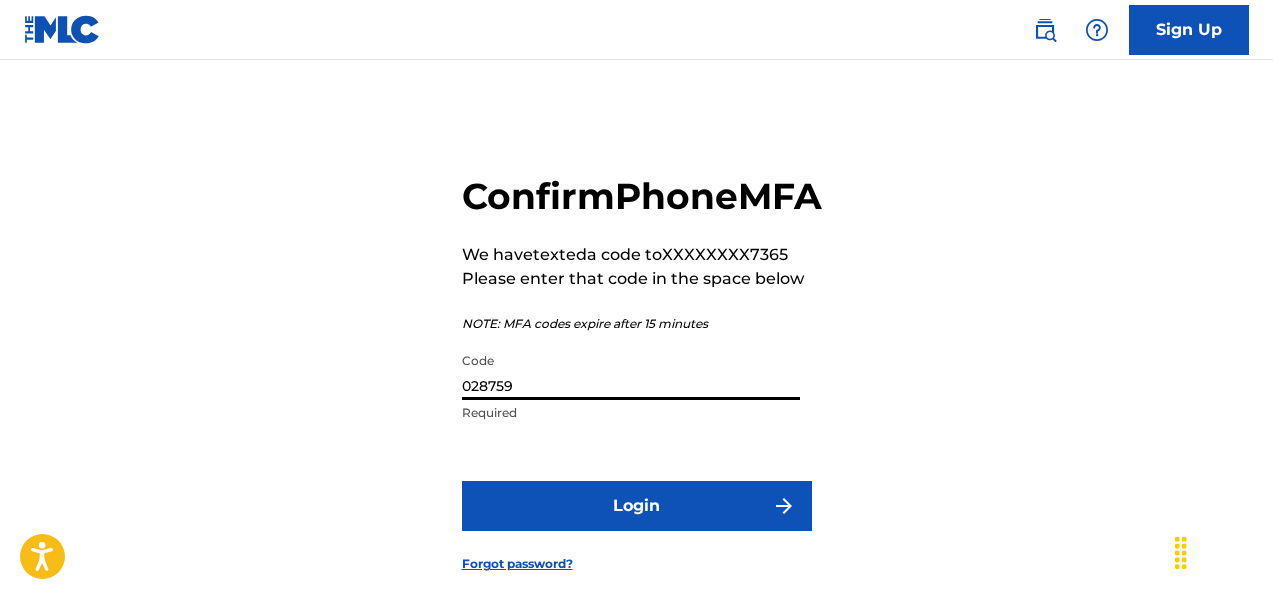type on "028759" 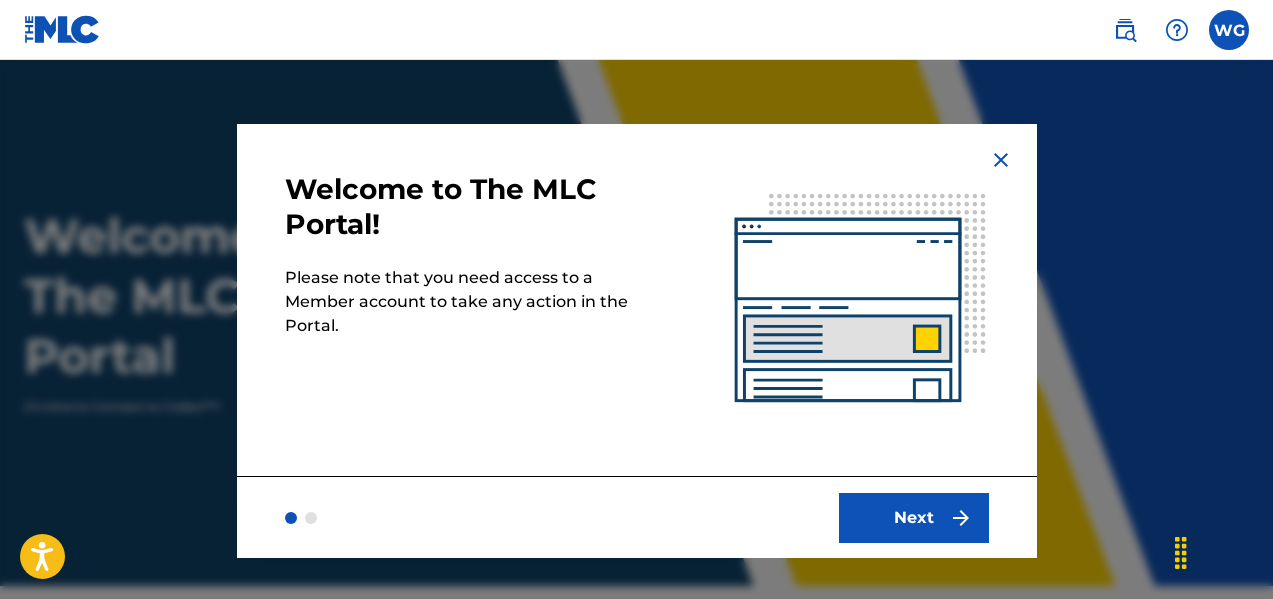 scroll, scrollTop: 0, scrollLeft: 0, axis: both 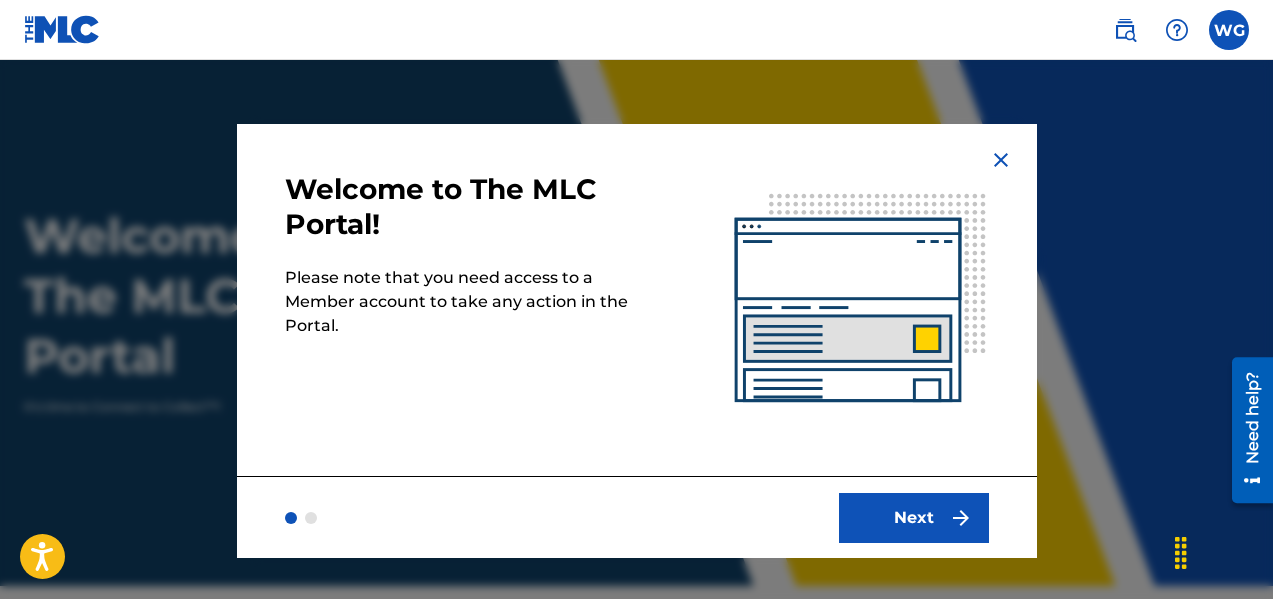 click on "Next" at bounding box center [914, 518] 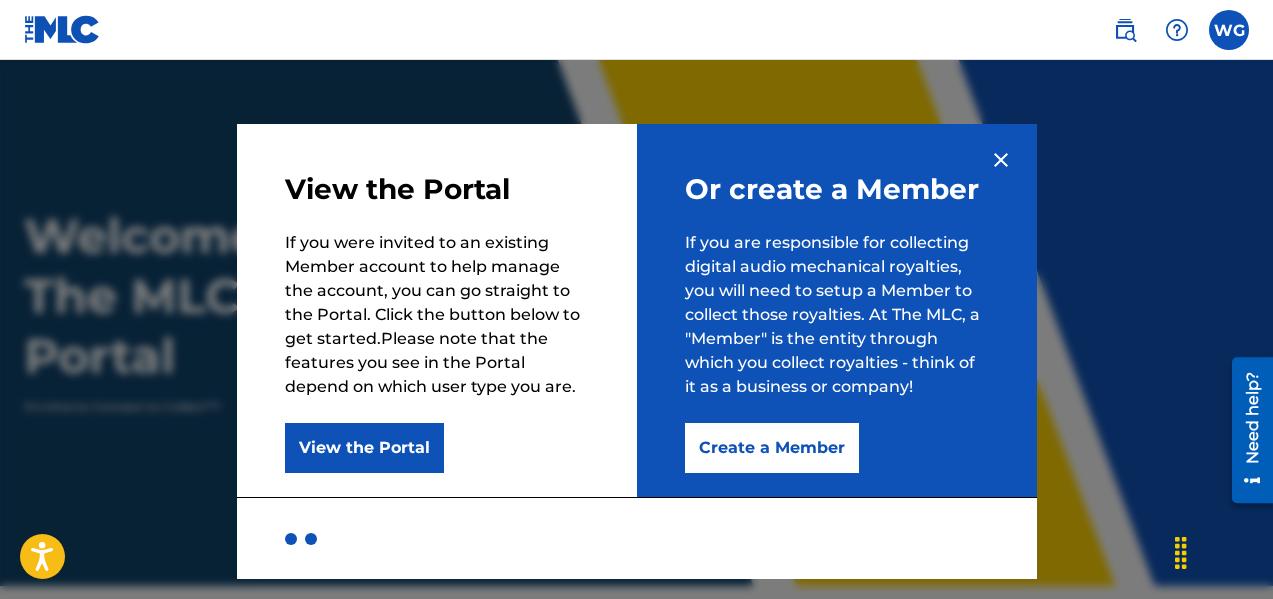 click on "View the Portal" at bounding box center (364, 448) 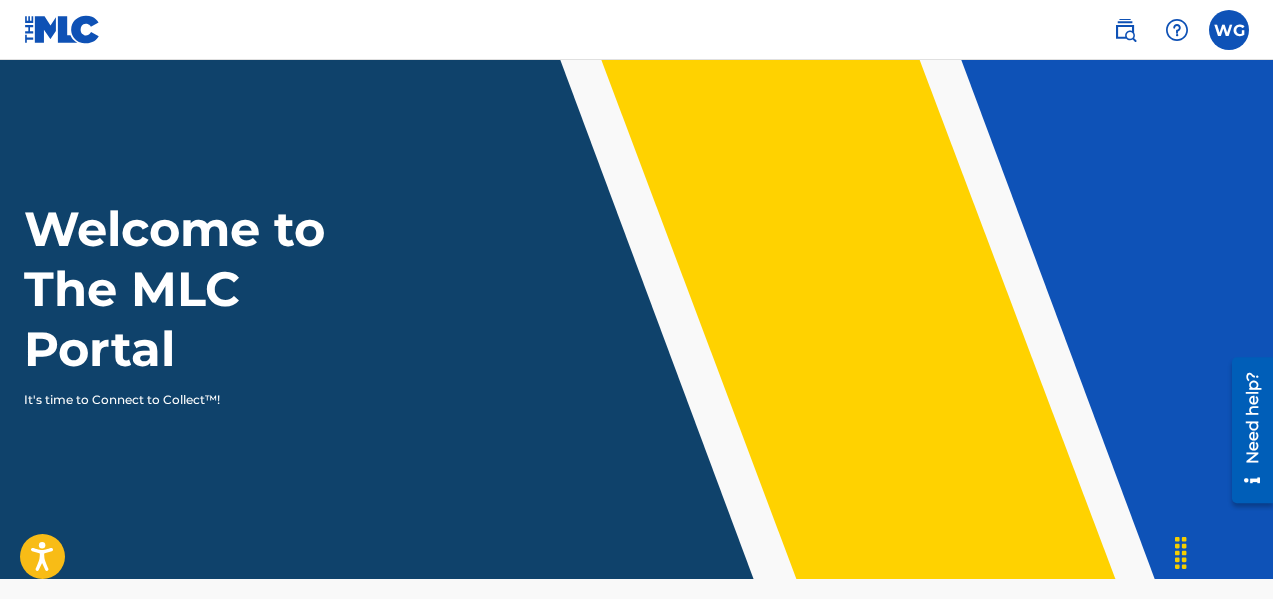 scroll, scrollTop: 0, scrollLeft: 0, axis: both 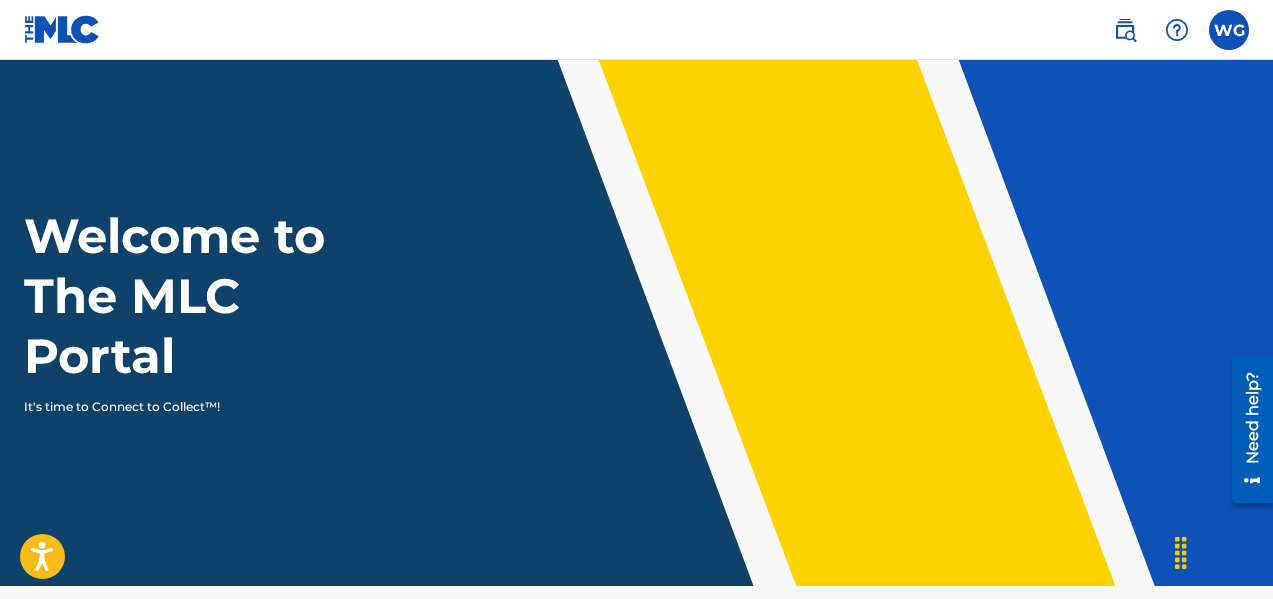 click at bounding box center [1229, 30] 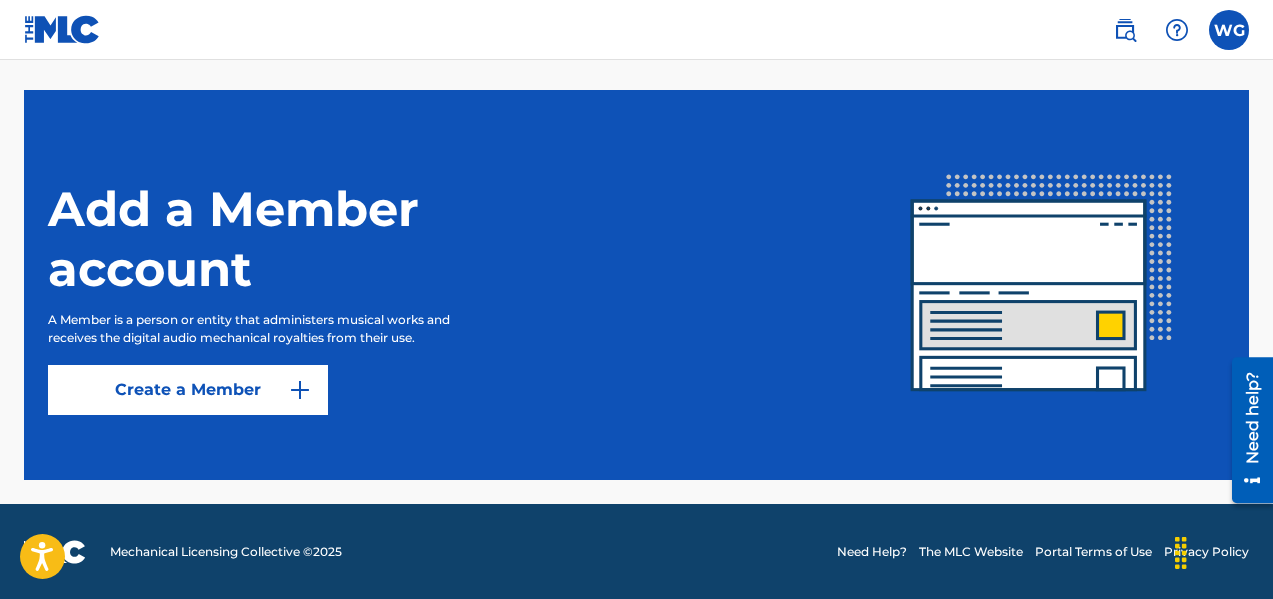 scroll, scrollTop: 547, scrollLeft: 0, axis: vertical 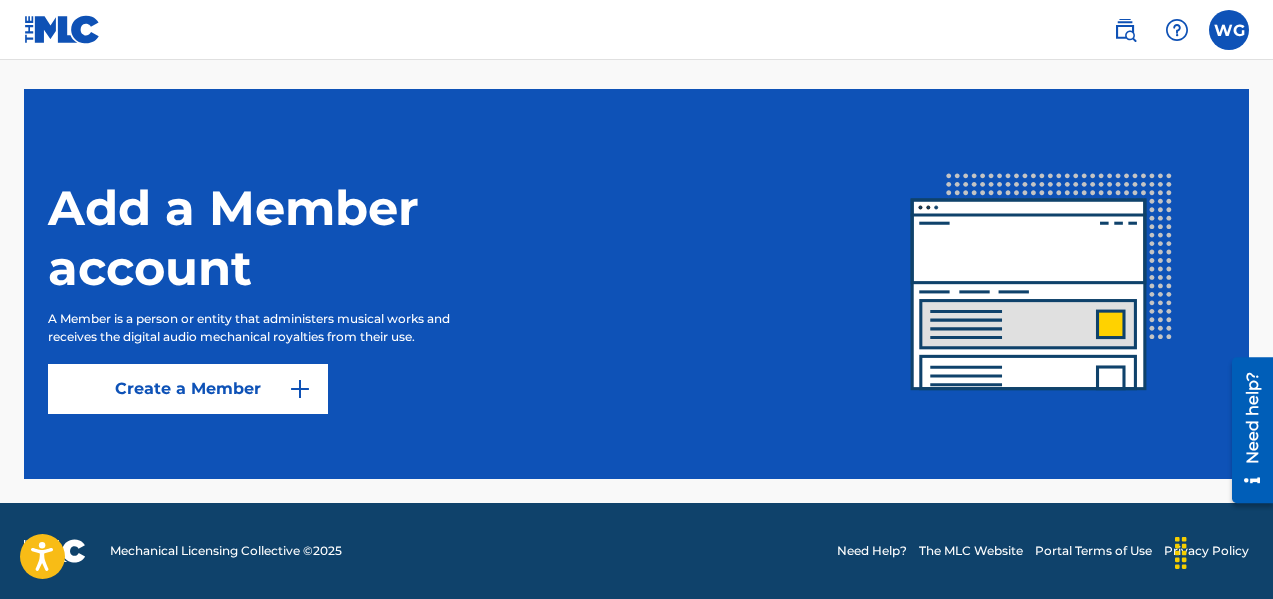 click at bounding box center [300, 389] 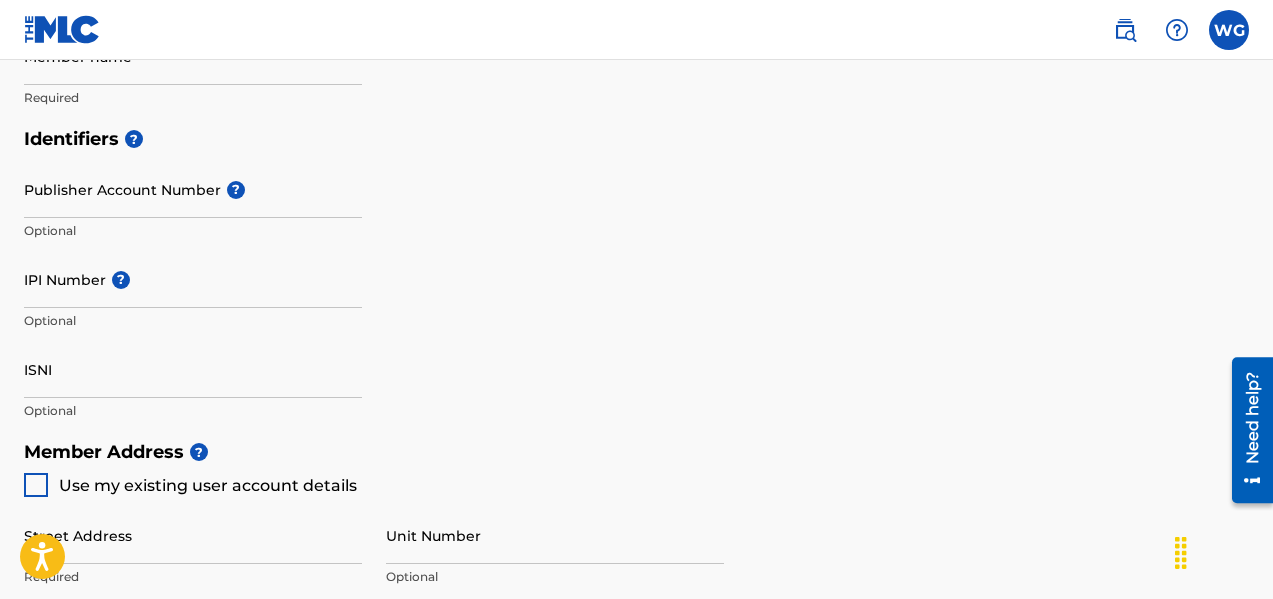 scroll, scrollTop: 0, scrollLeft: 0, axis: both 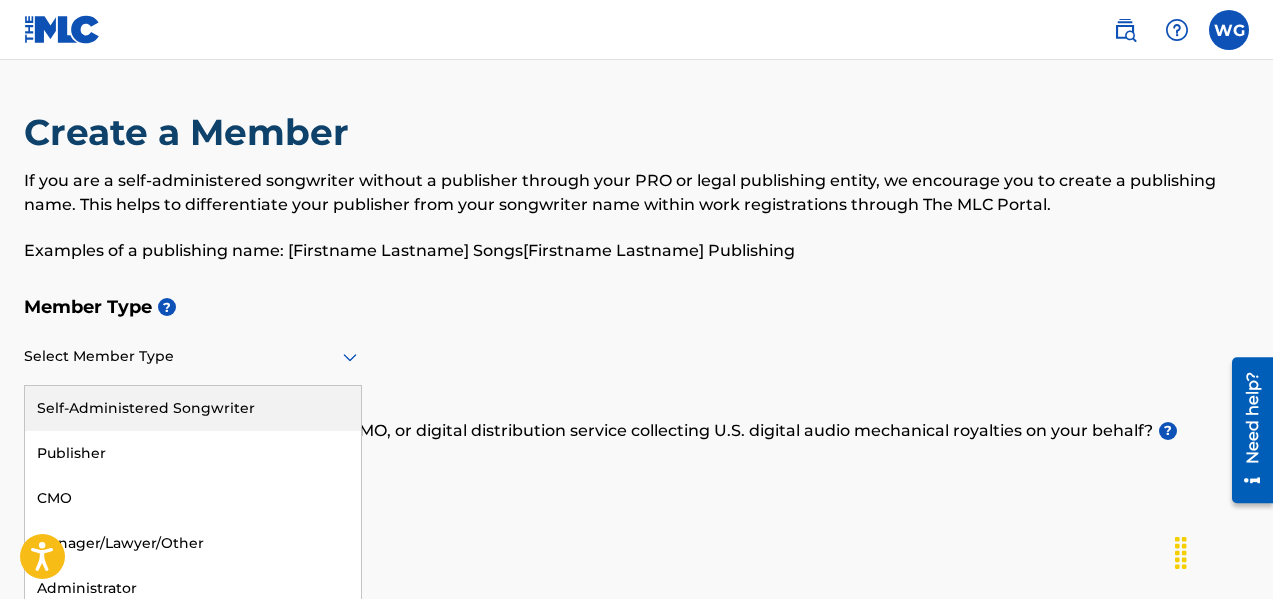 click on "Select Member Type" at bounding box center [193, 357] 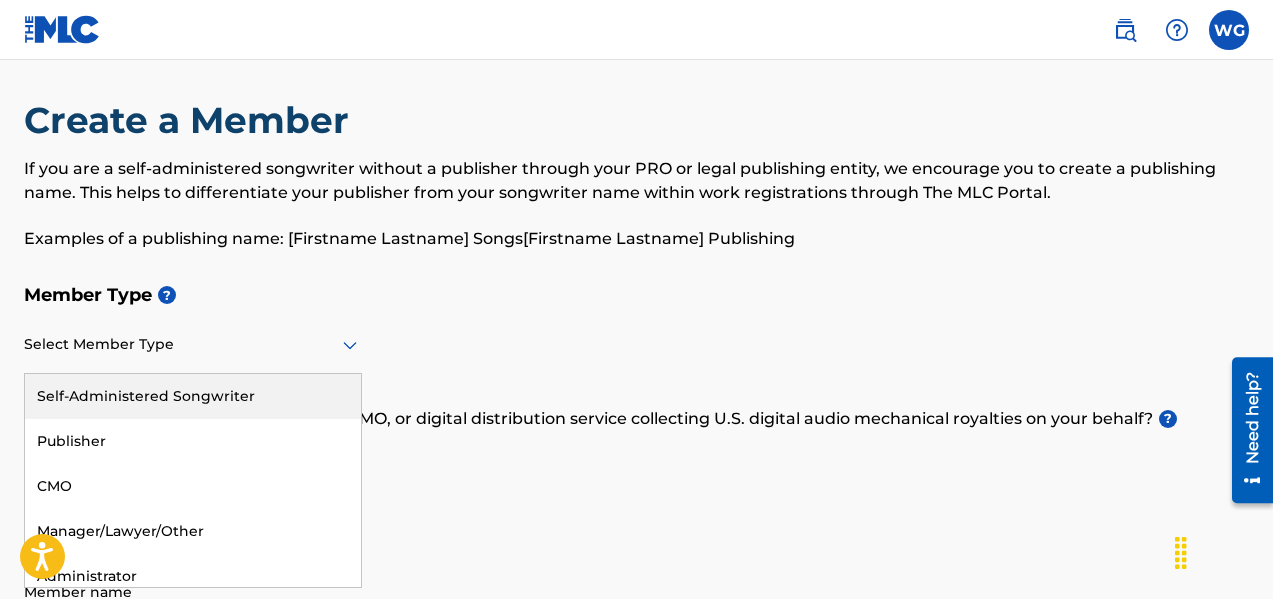 scroll, scrollTop: 12, scrollLeft: 0, axis: vertical 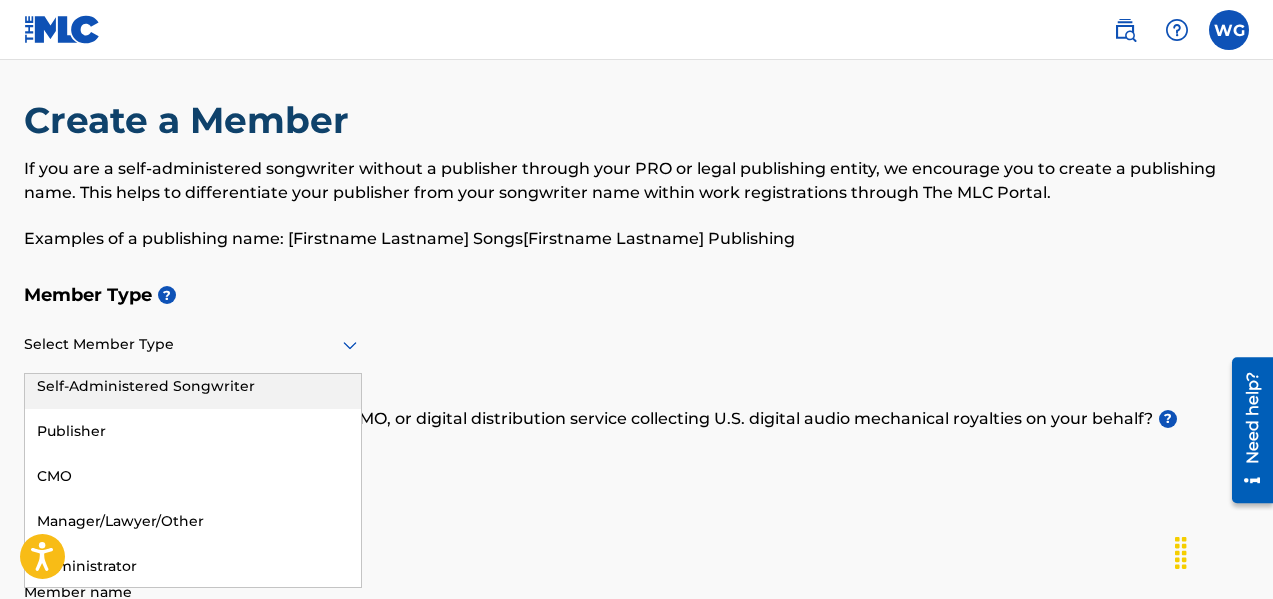 click on "Self-Administered Songwriter" at bounding box center (193, 386) 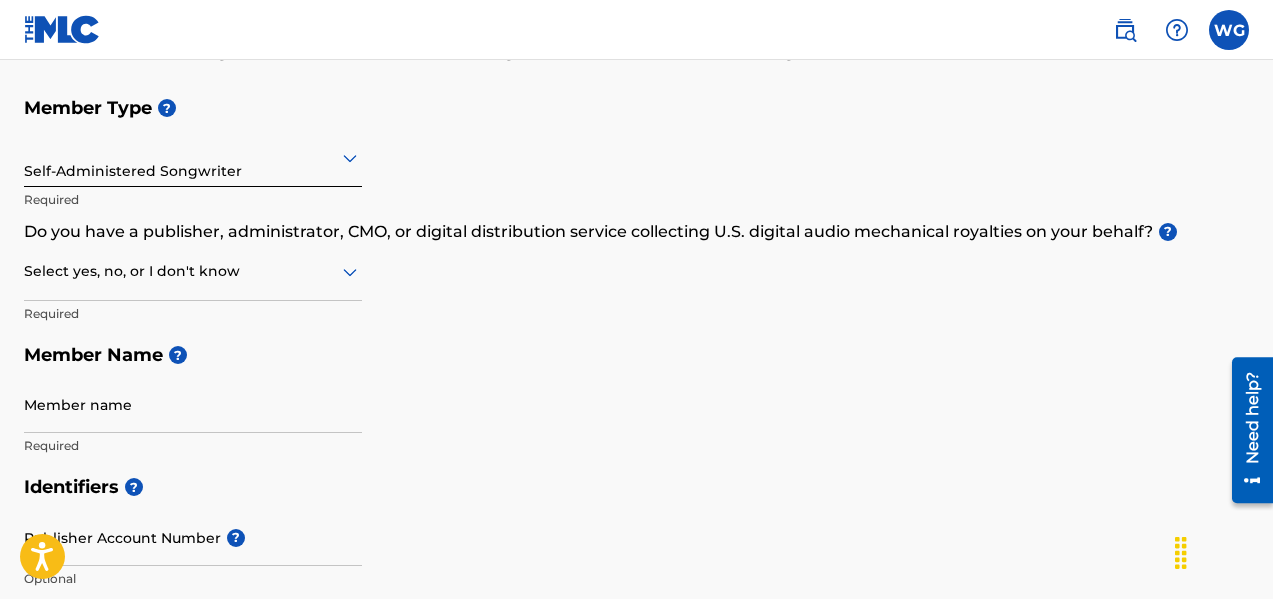 scroll, scrollTop: 212, scrollLeft: 0, axis: vertical 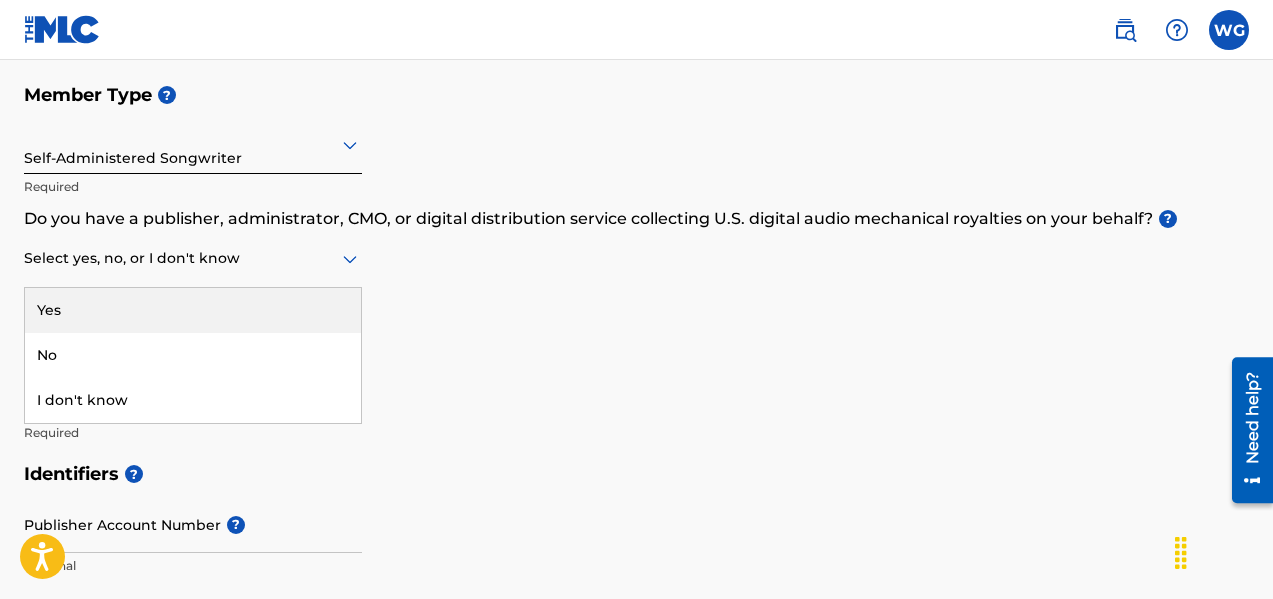 click 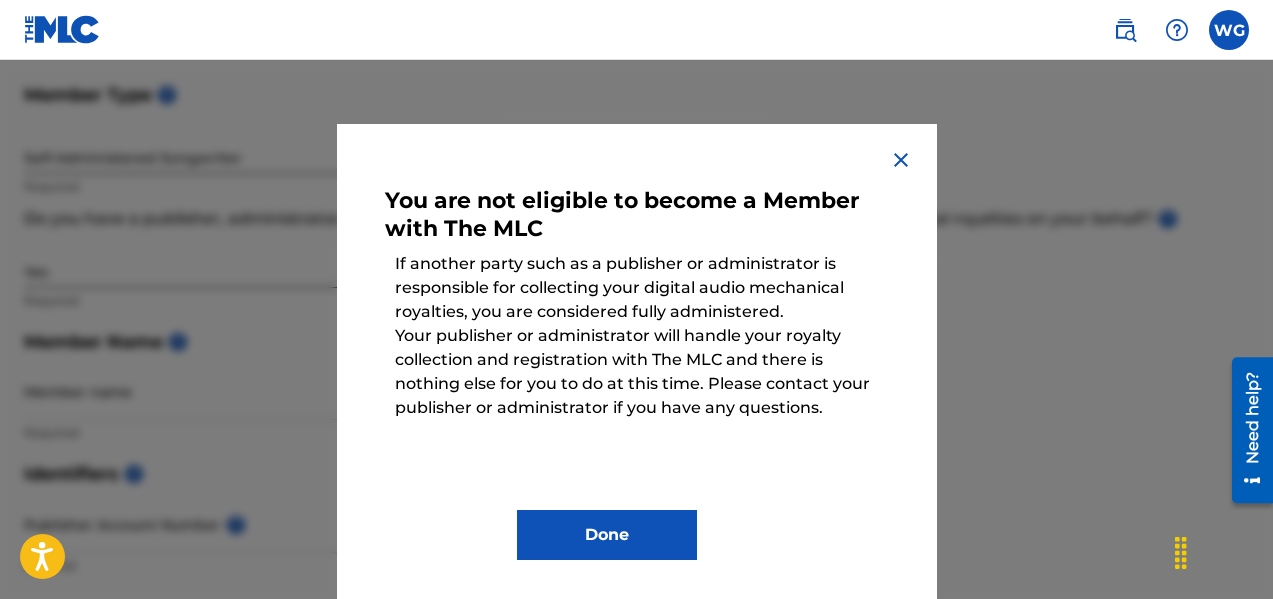 click at bounding box center (901, 160) 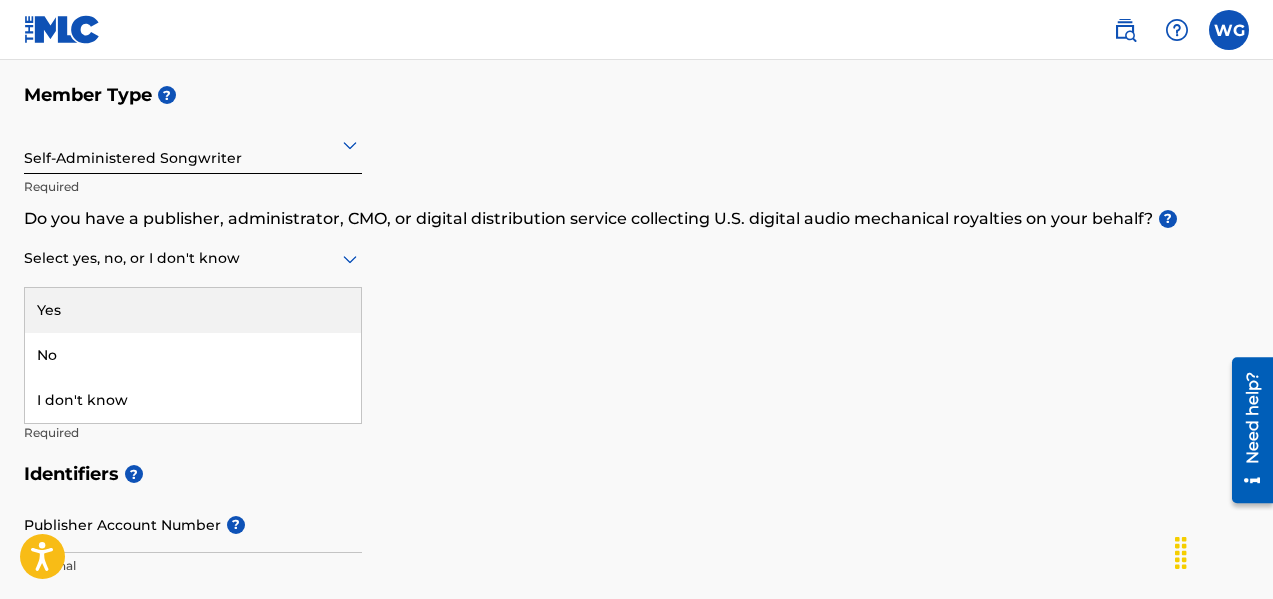 click 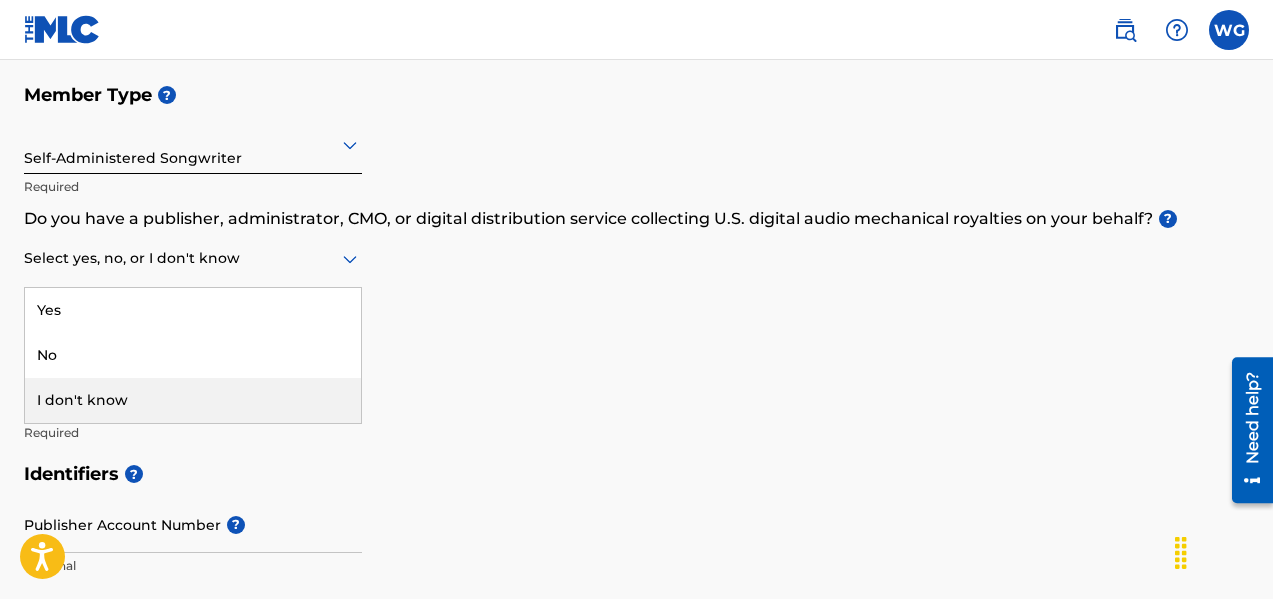 click on "I don't know" at bounding box center [193, 400] 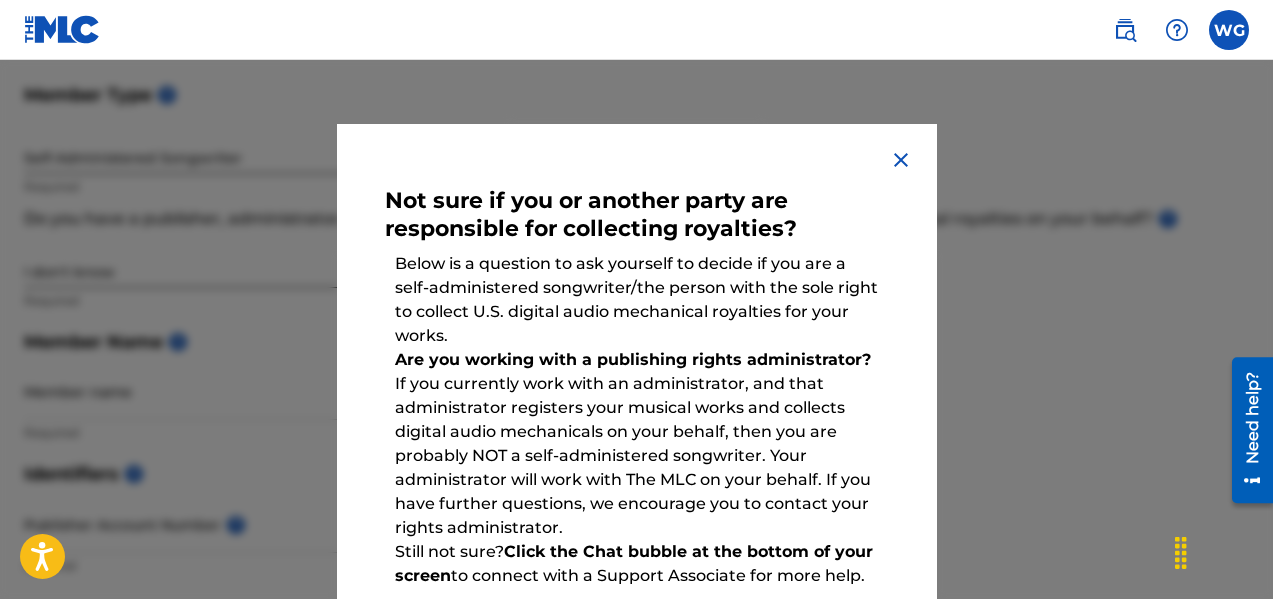scroll, scrollTop: 100, scrollLeft: 0, axis: vertical 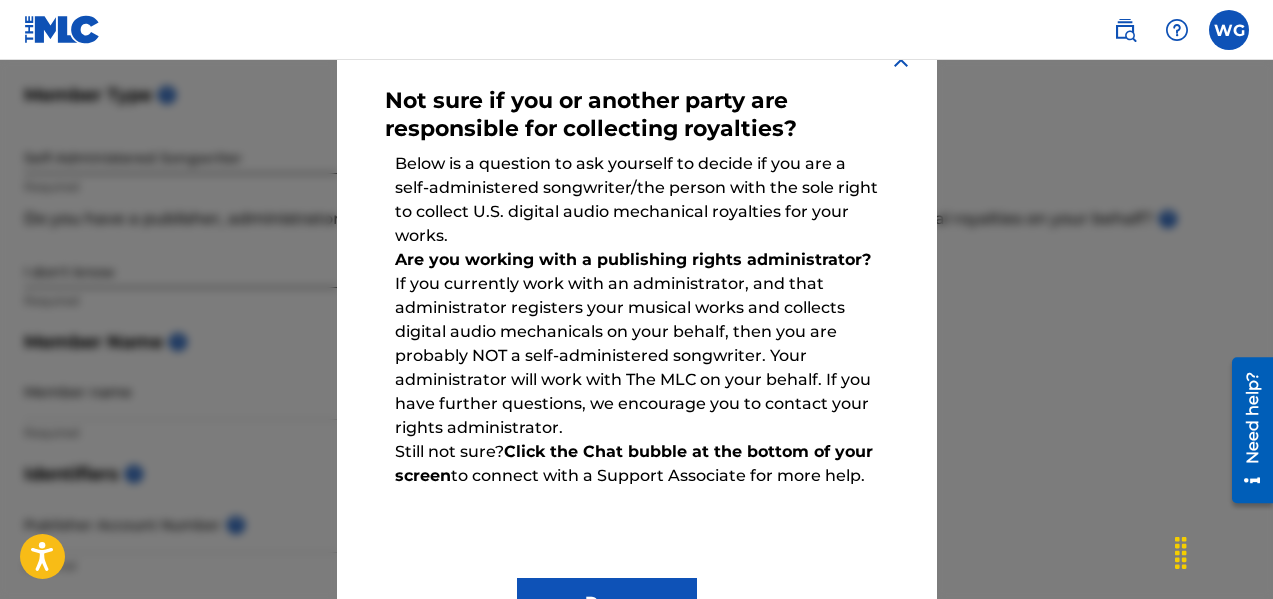 click at bounding box center (901, 60) 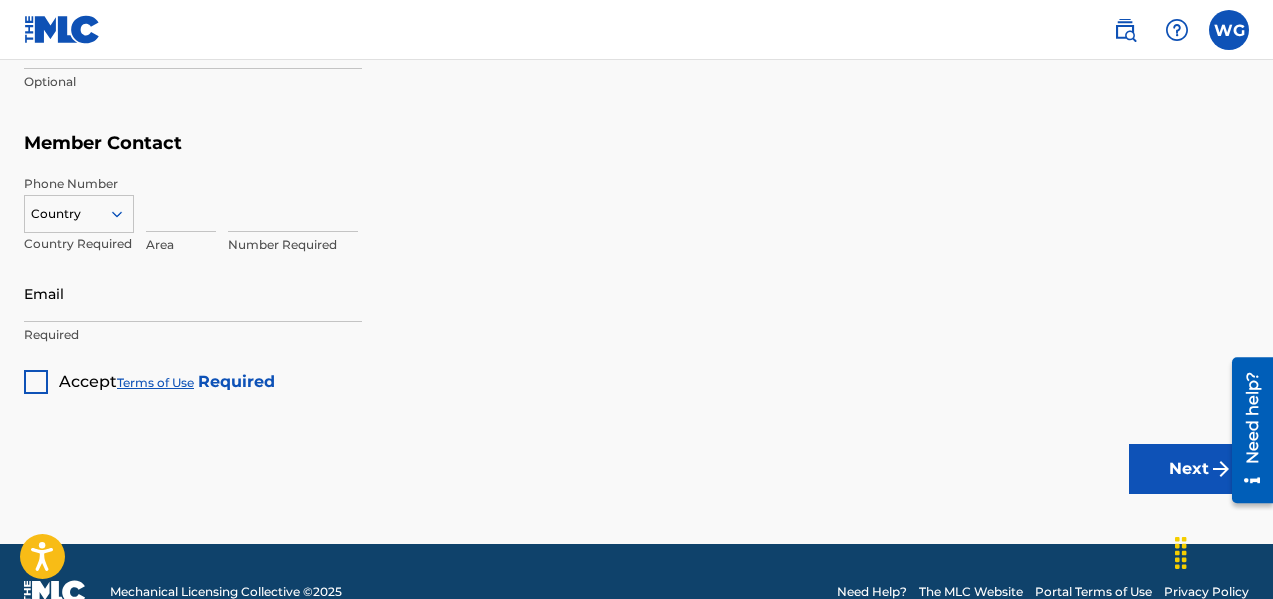 scroll, scrollTop: 1352, scrollLeft: 0, axis: vertical 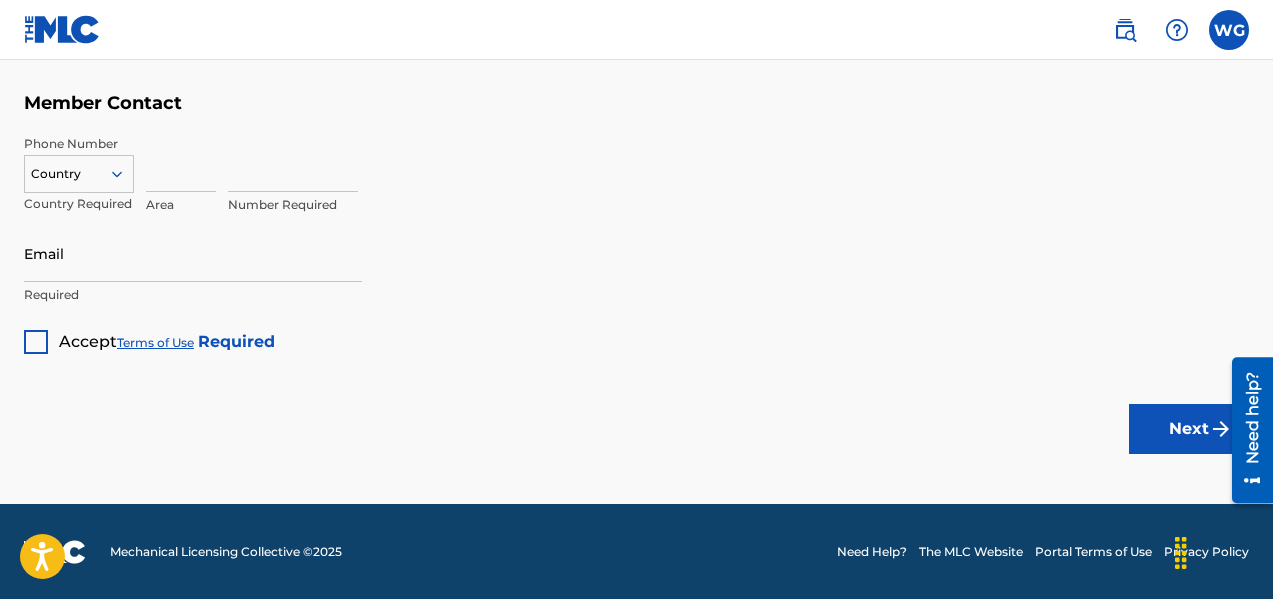 click on "Number Required" at bounding box center [738, 180] 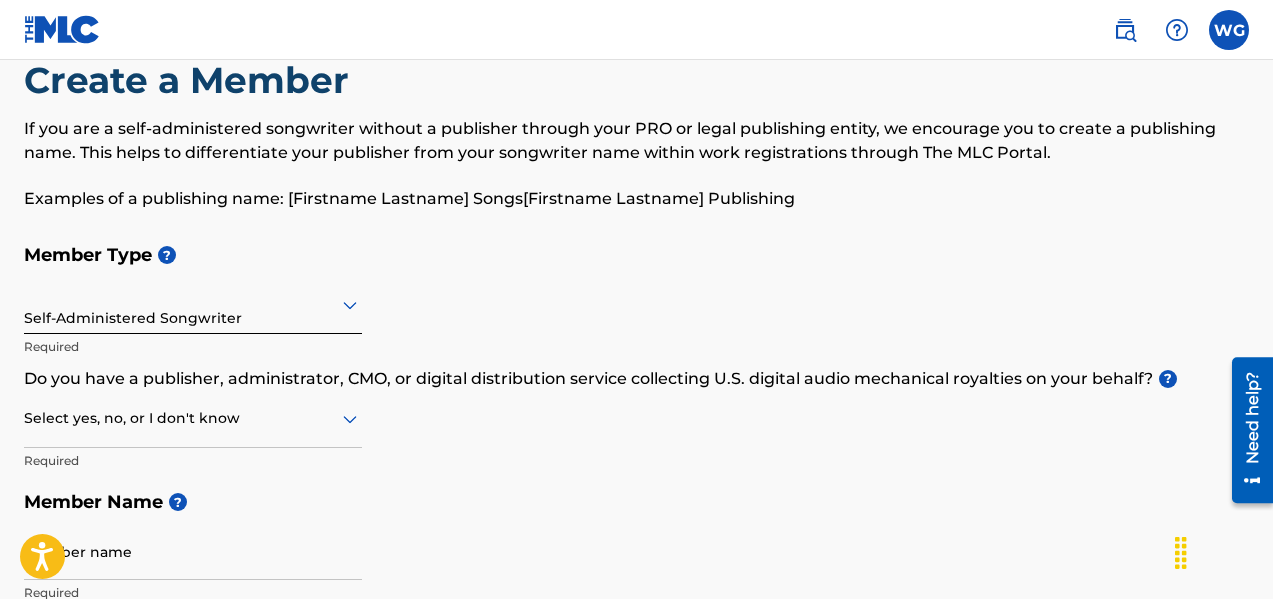 scroll, scrollTop: 0, scrollLeft: 0, axis: both 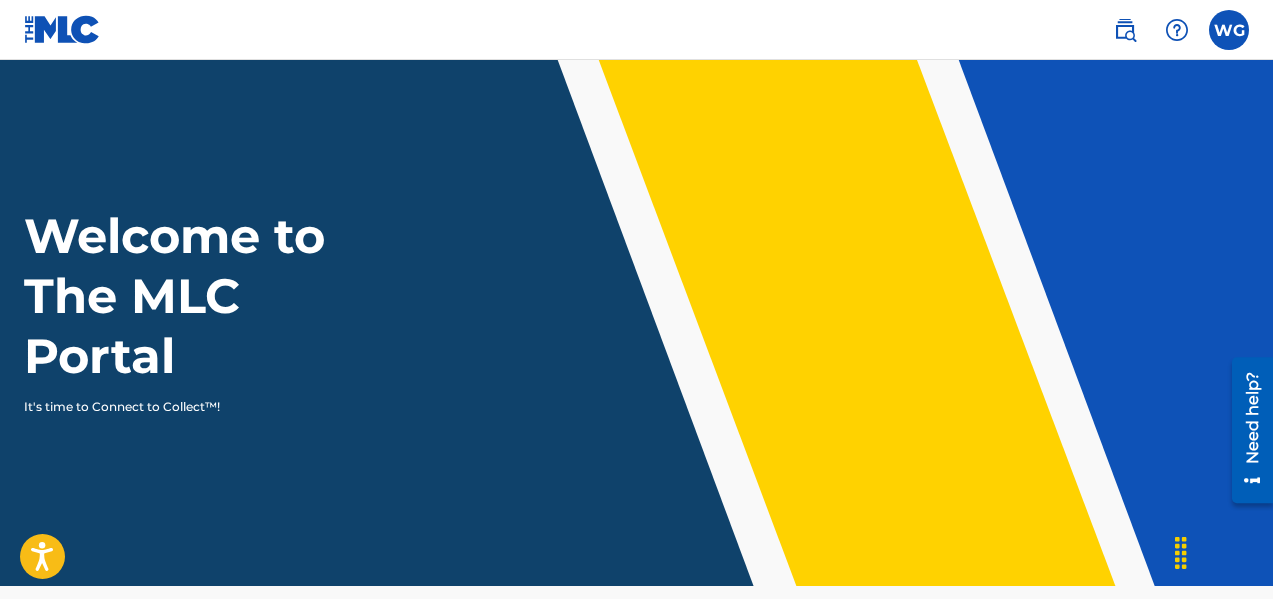 click at bounding box center [1229, 30] 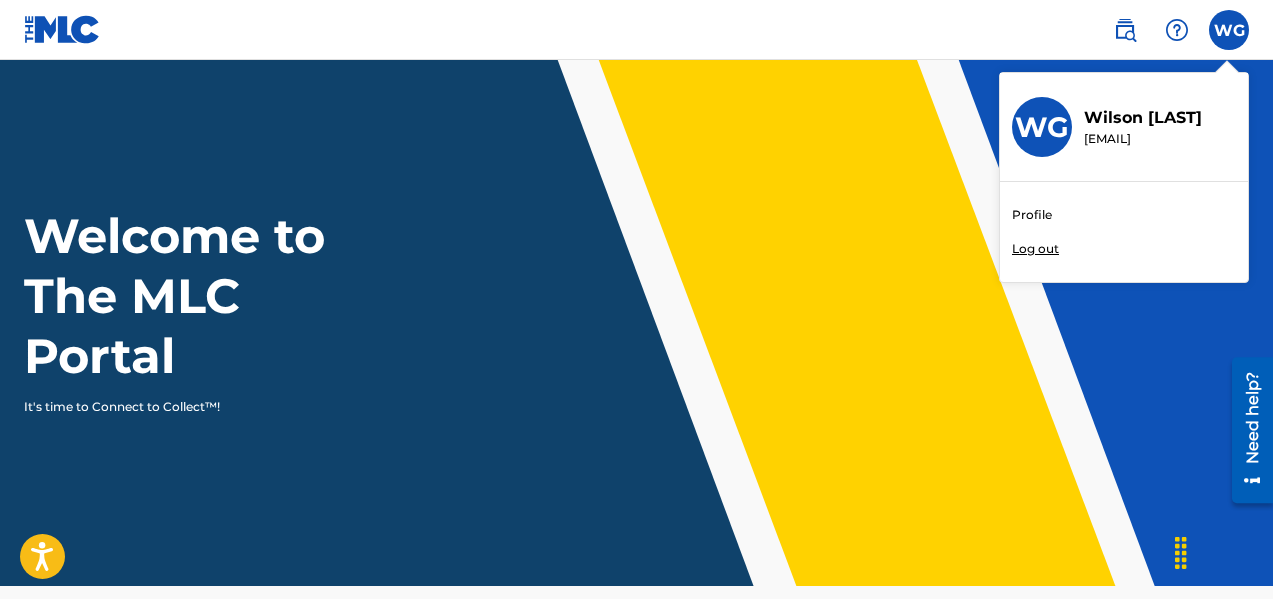 click on "Profile" at bounding box center [1032, 215] 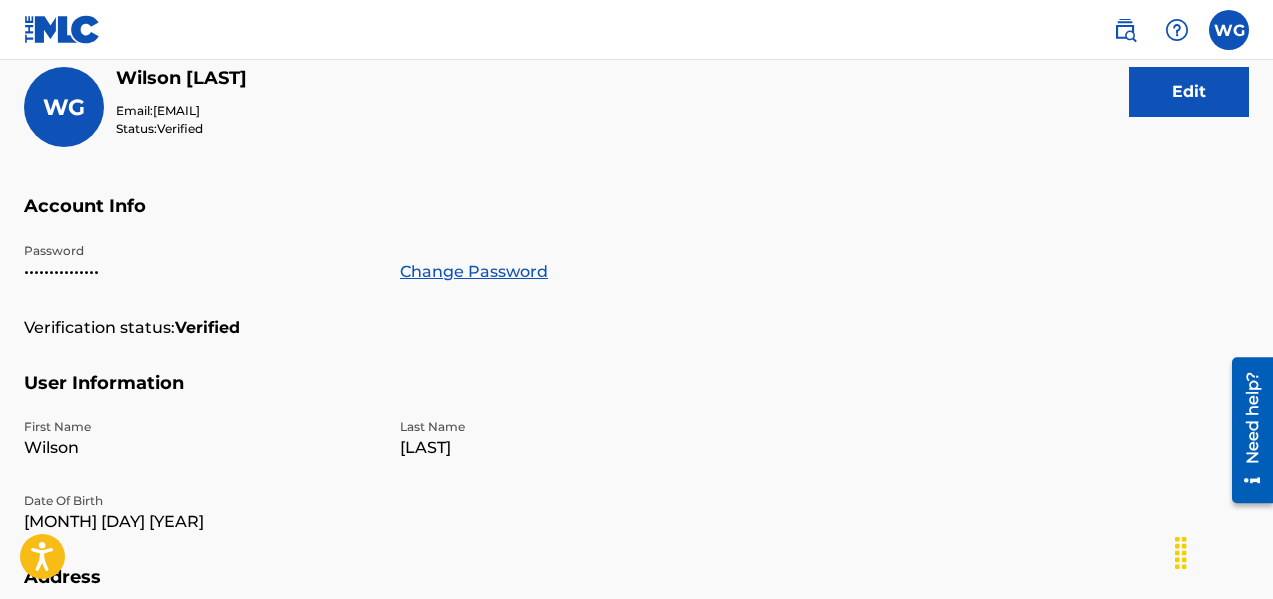 scroll, scrollTop: 0, scrollLeft: 0, axis: both 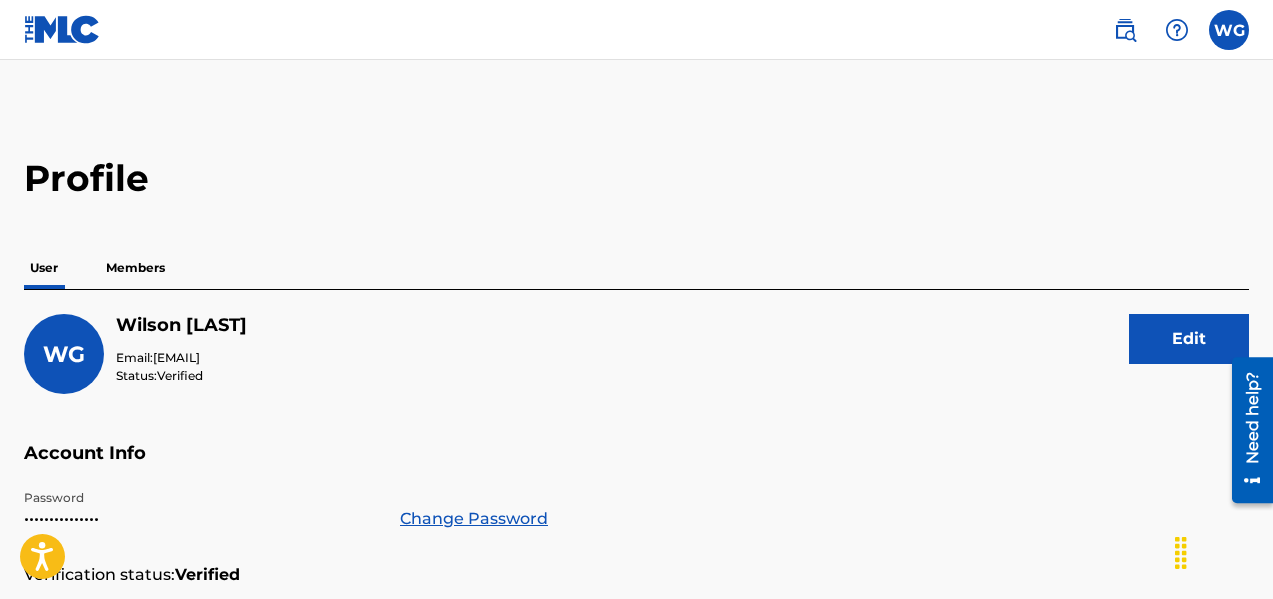 click on "Members" at bounding box center [135, 268] 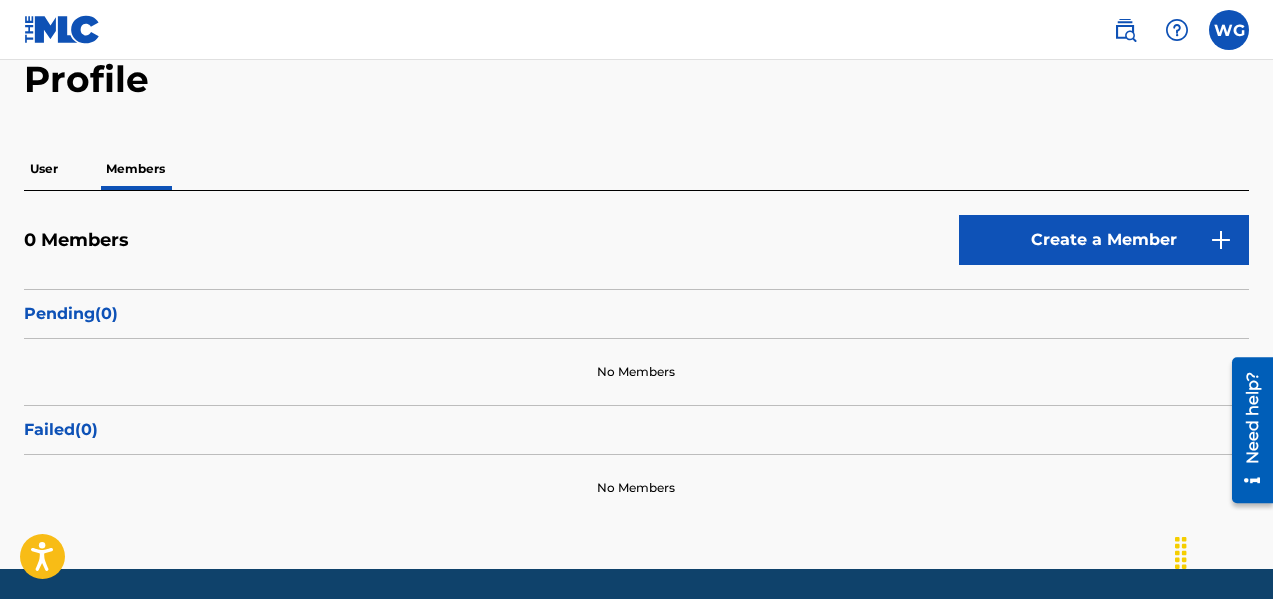 scroll, scrollTop: 100, scrollLeft: 0, axis: vertical 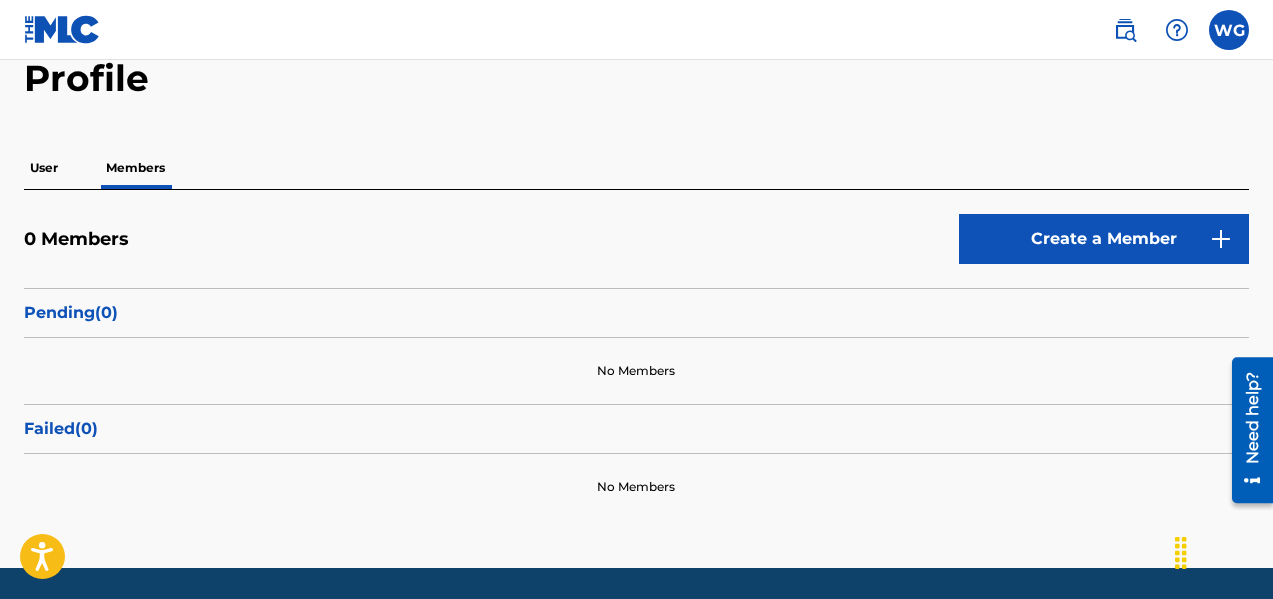 click on "User" at bounding box center (44, 168) 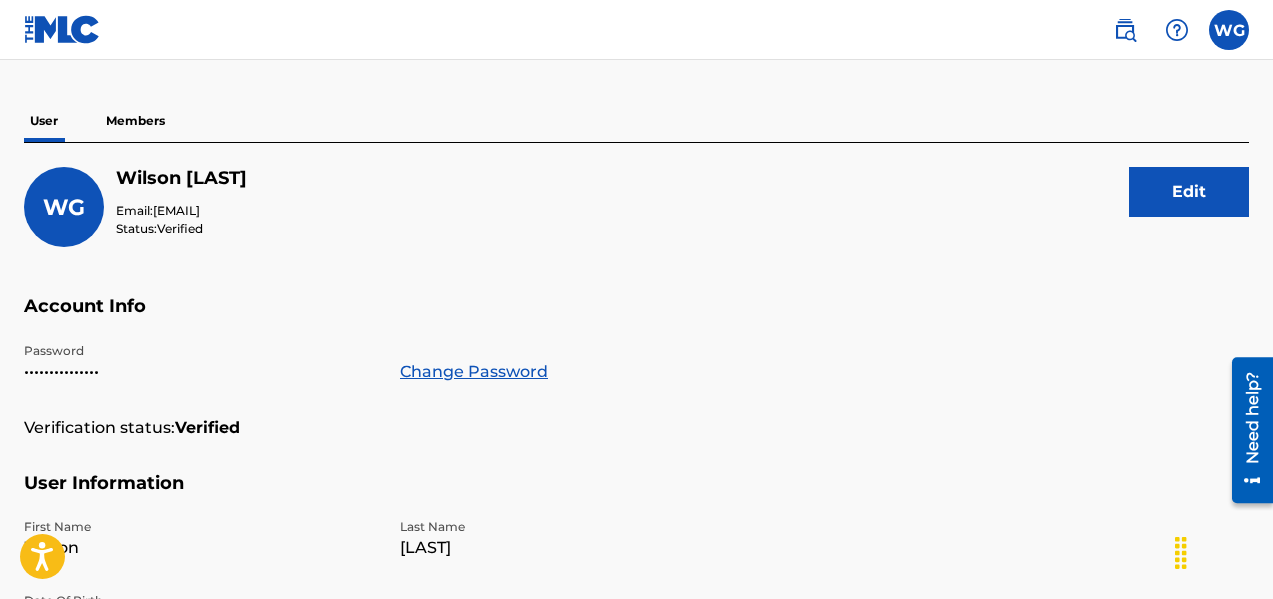 scroll, scrollTop: 47, scrollLeft: 0, axis: vertical 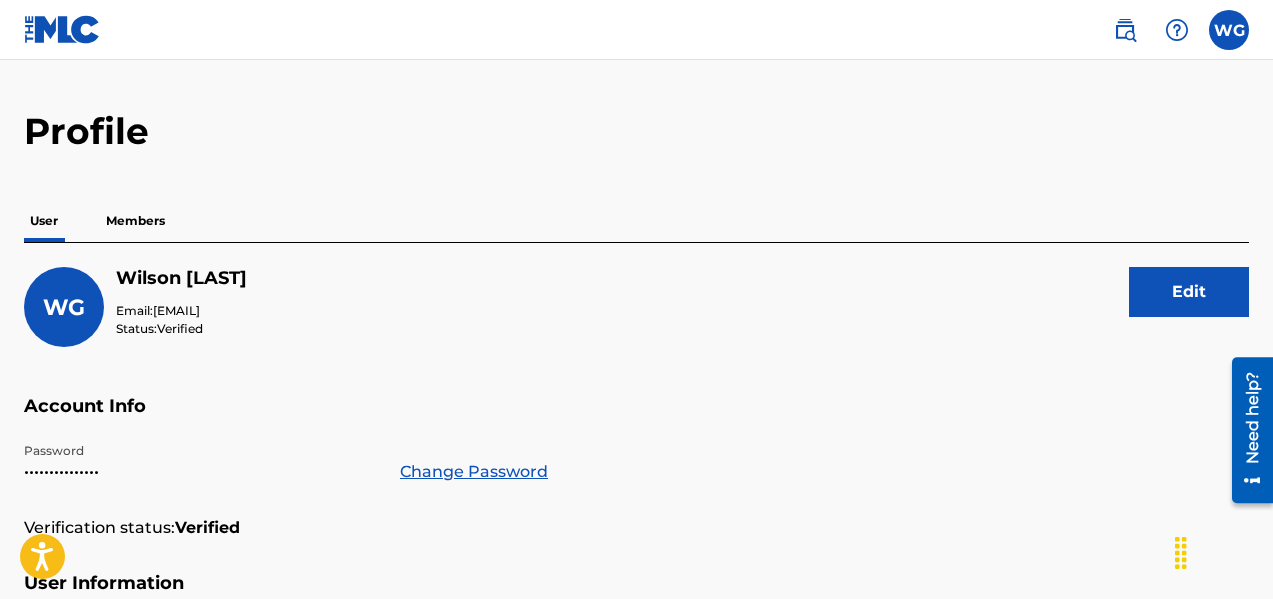 click on "Edit" at bounding box center [1189, 292] 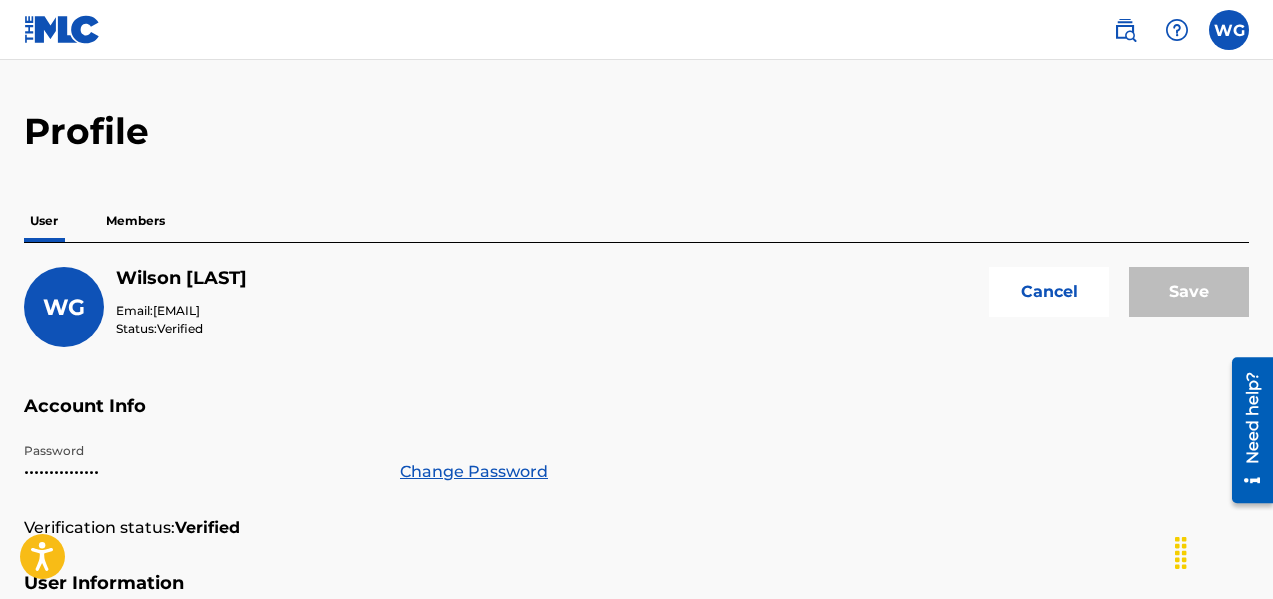 click on "Cancel" at bounding box center [1049, 292] 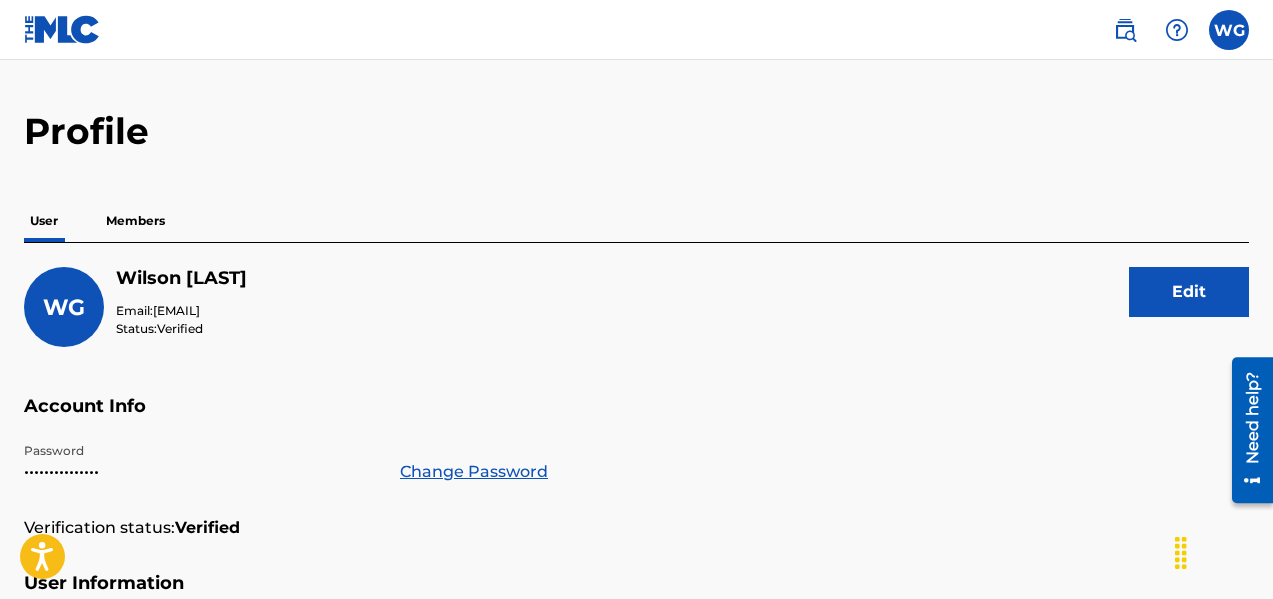 click on "Members" at bounding box center (135, 221) 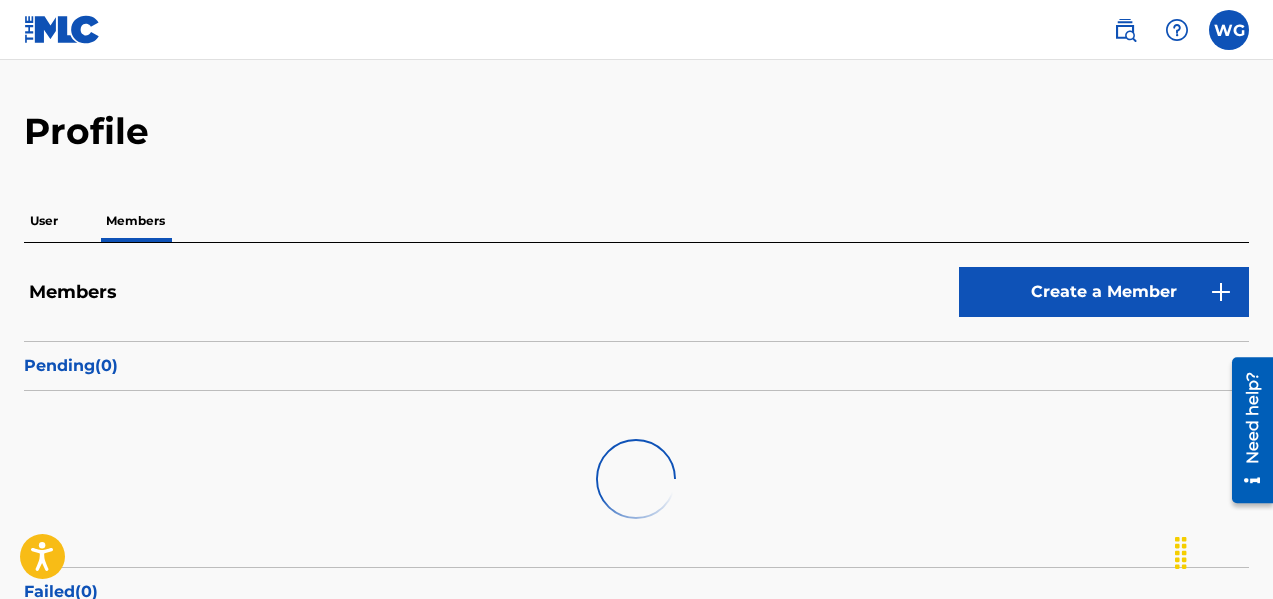 scroll, scrollTop: 0, scrollLeft: 0, axis: both 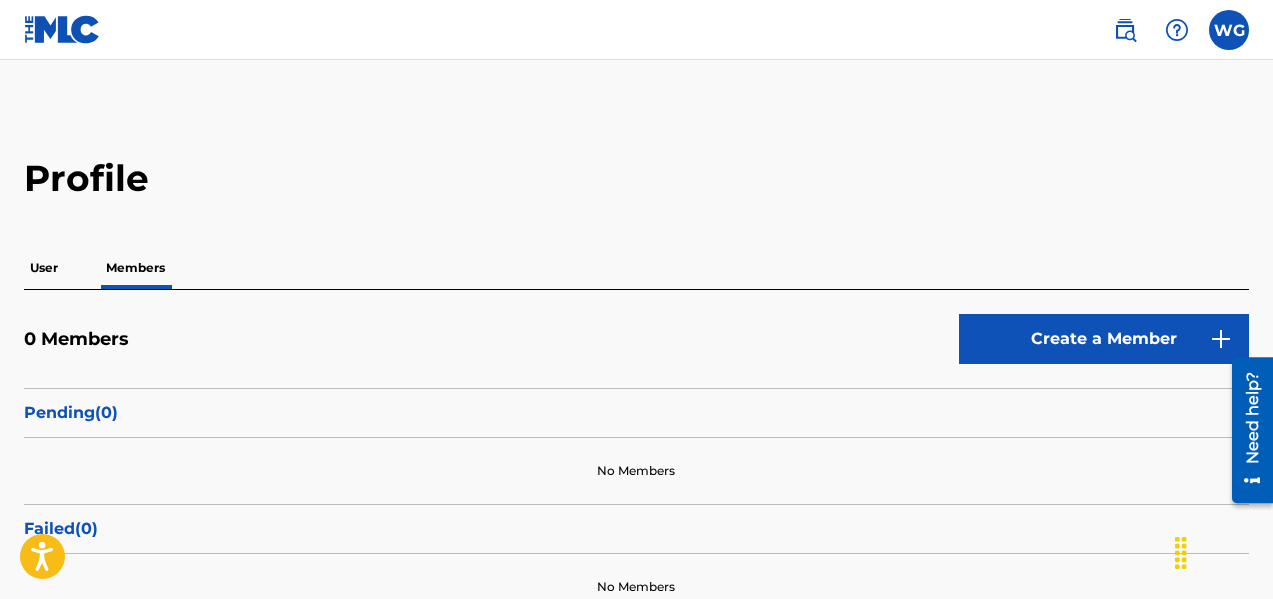 click on "User" at bounding box center (44, 268) 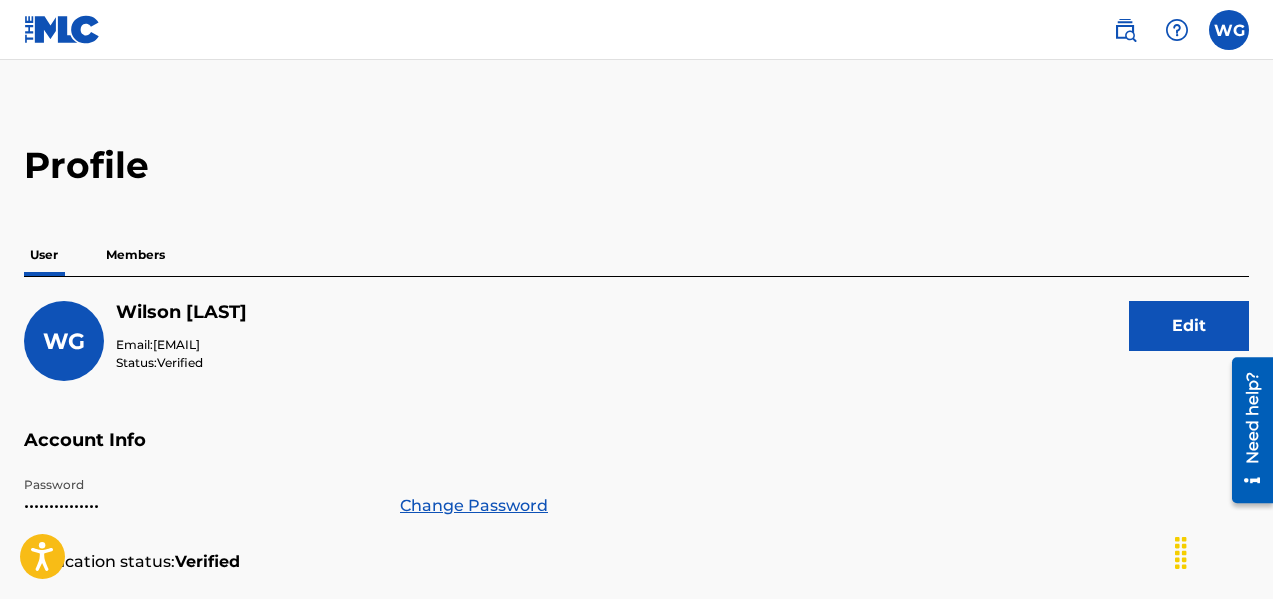 scroll, scrollTop: 0, scrollLeft: 0, axis: both 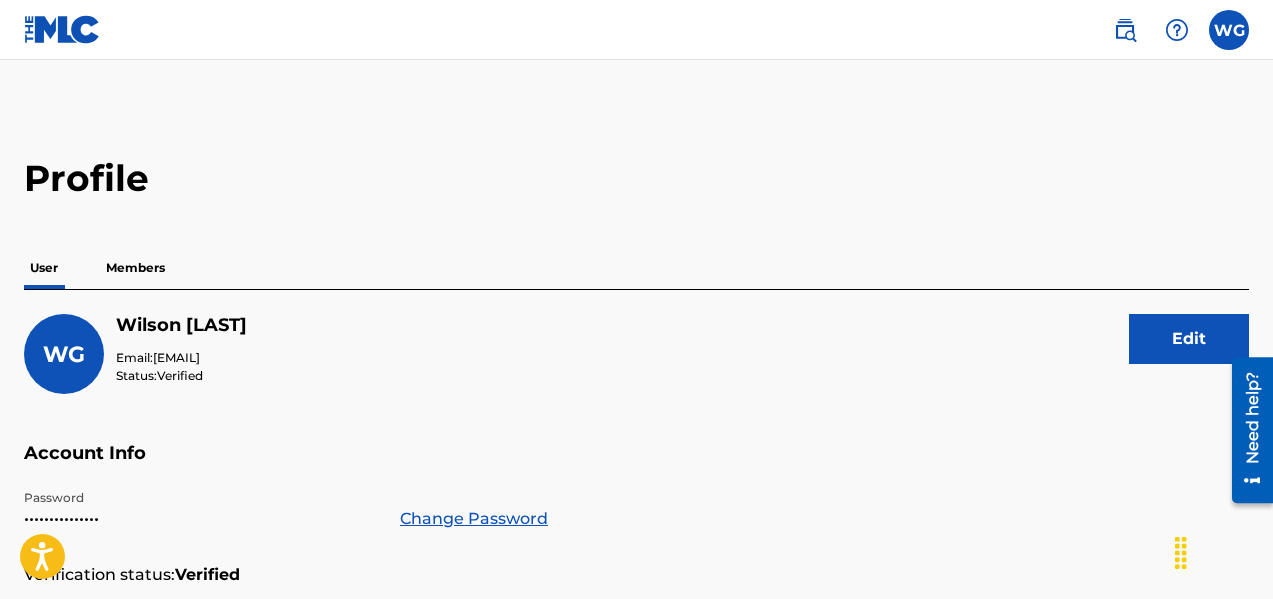 click on "Members" at bounding box center (135, 268) 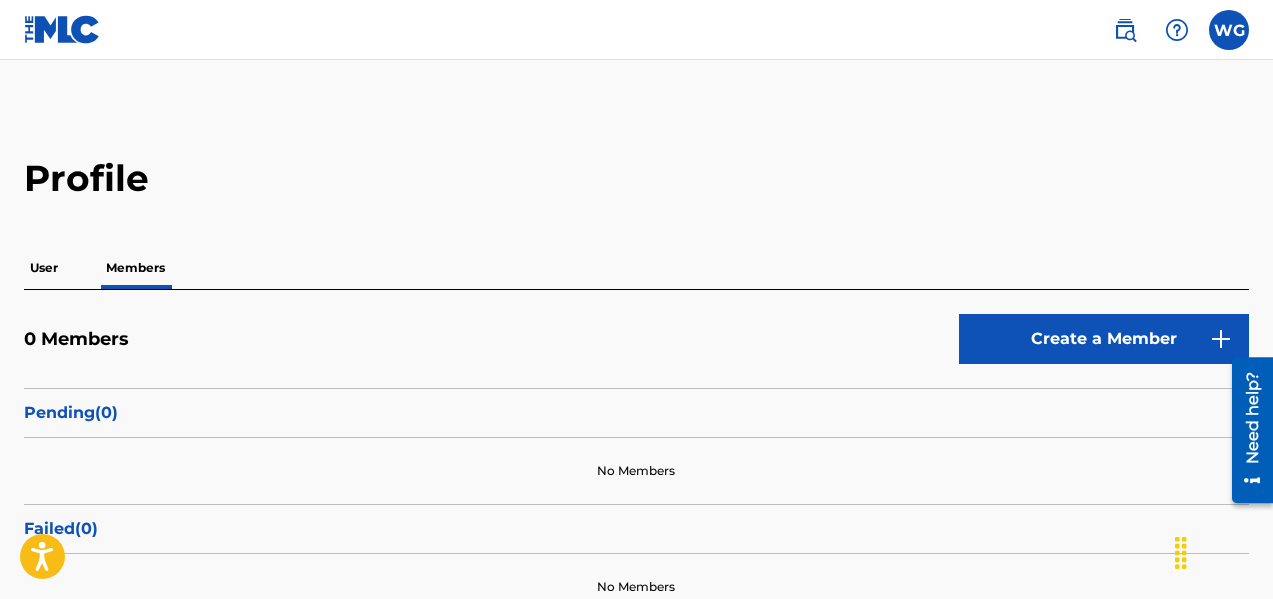 scroll, scrollTop: 165, scrollLeft: 0, axis: vertical 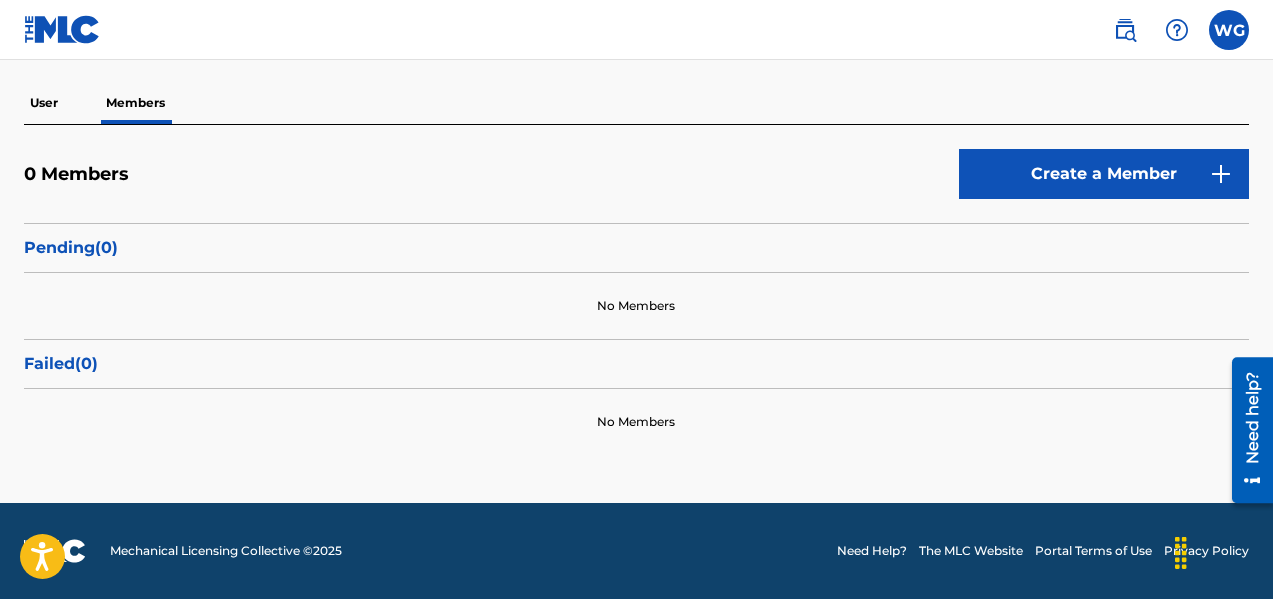 click on "Create a Member" at bounding box center (1104, 174) 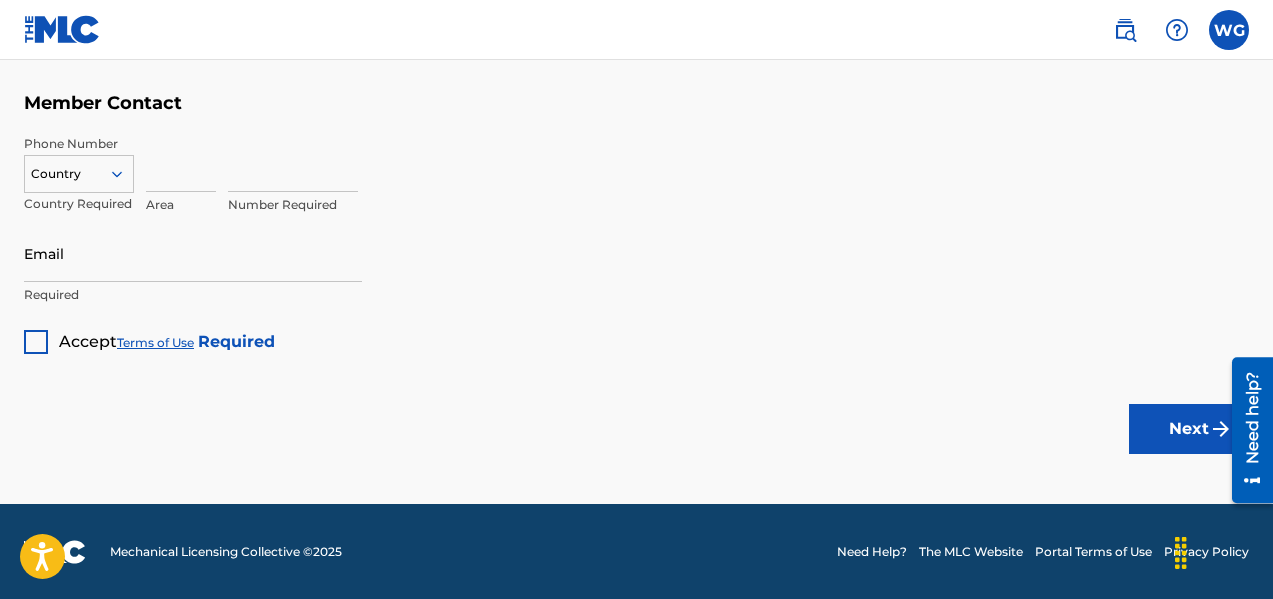 scroll, scrollTop: 1352, scrollLeft: 0, axis: vertical 